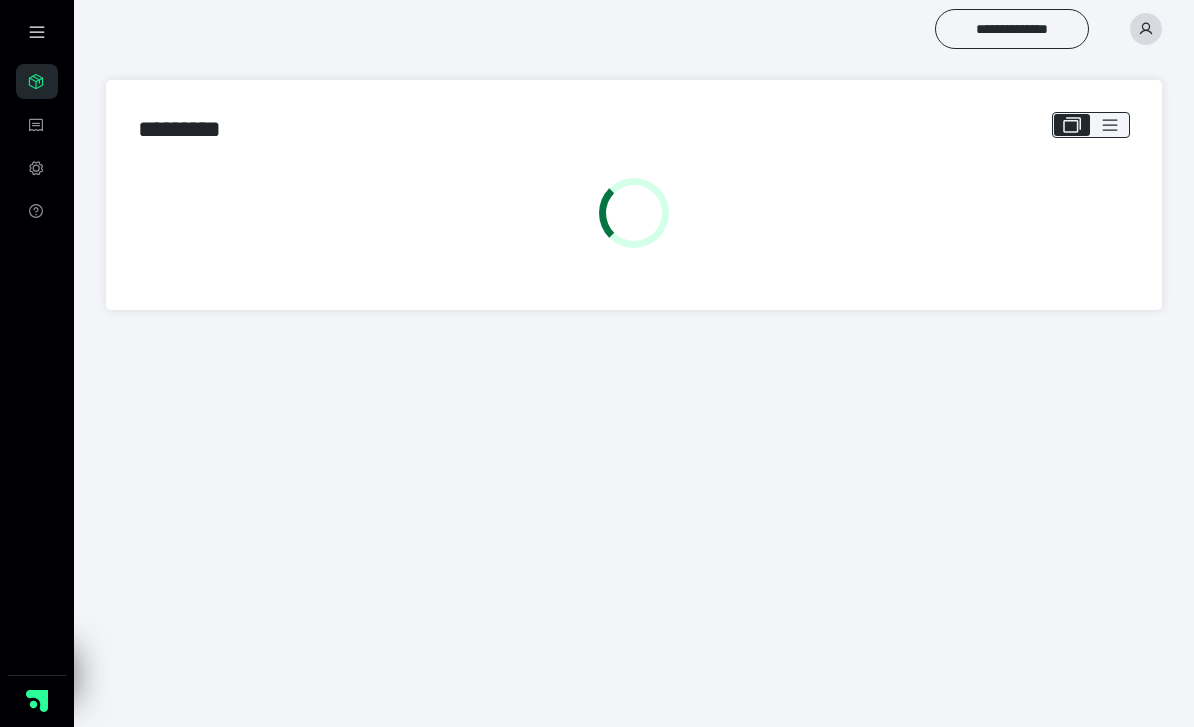 scroll, scrollTop: 0, scrollLeft: 0, axis: both 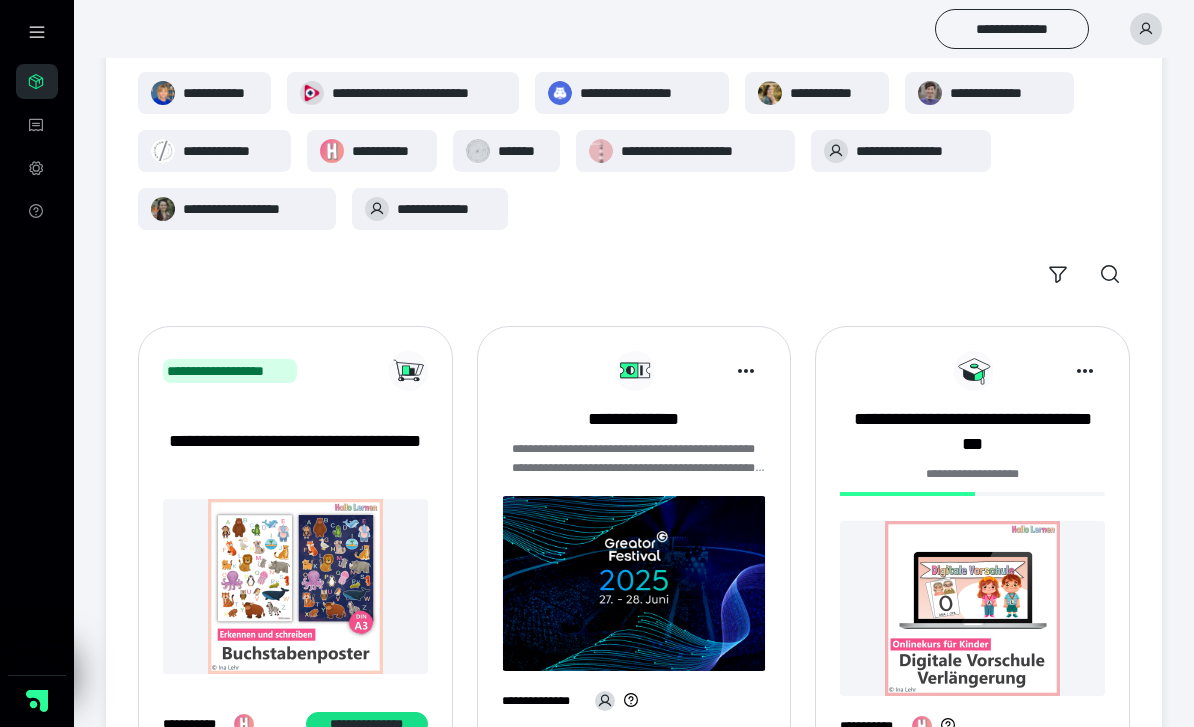 click at bounding box center (972, 608) 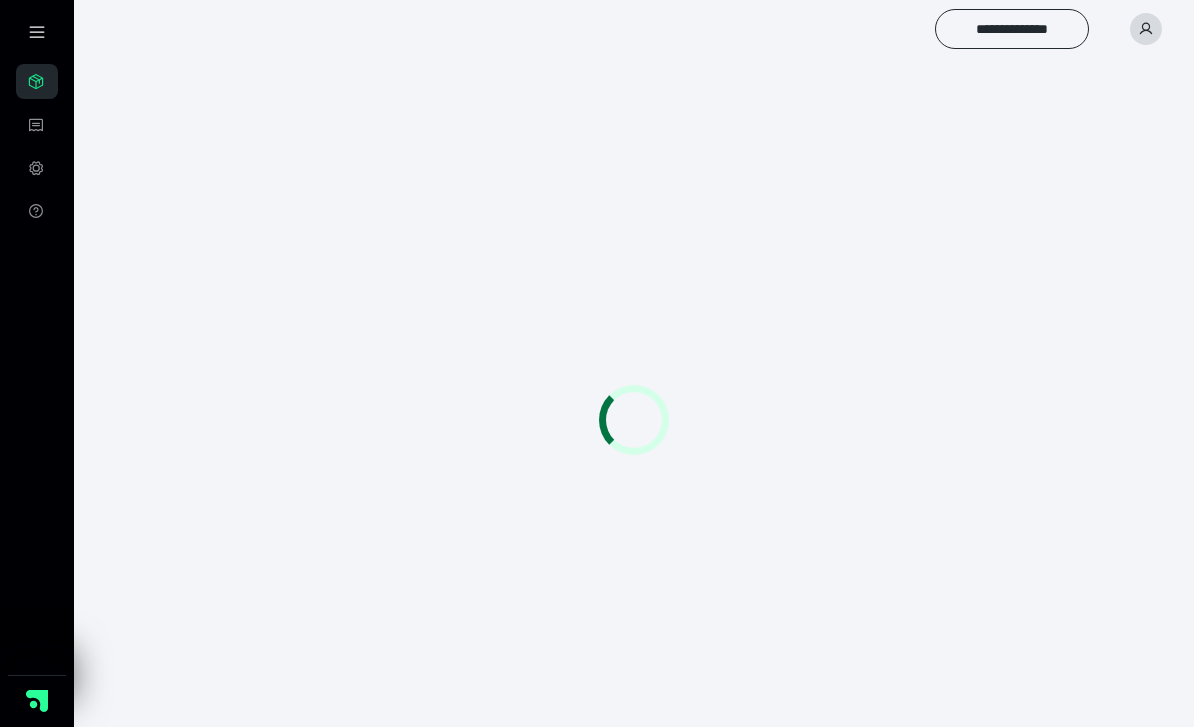 scroll, scrollTop: 0, scrollLeft: 0, axis: both 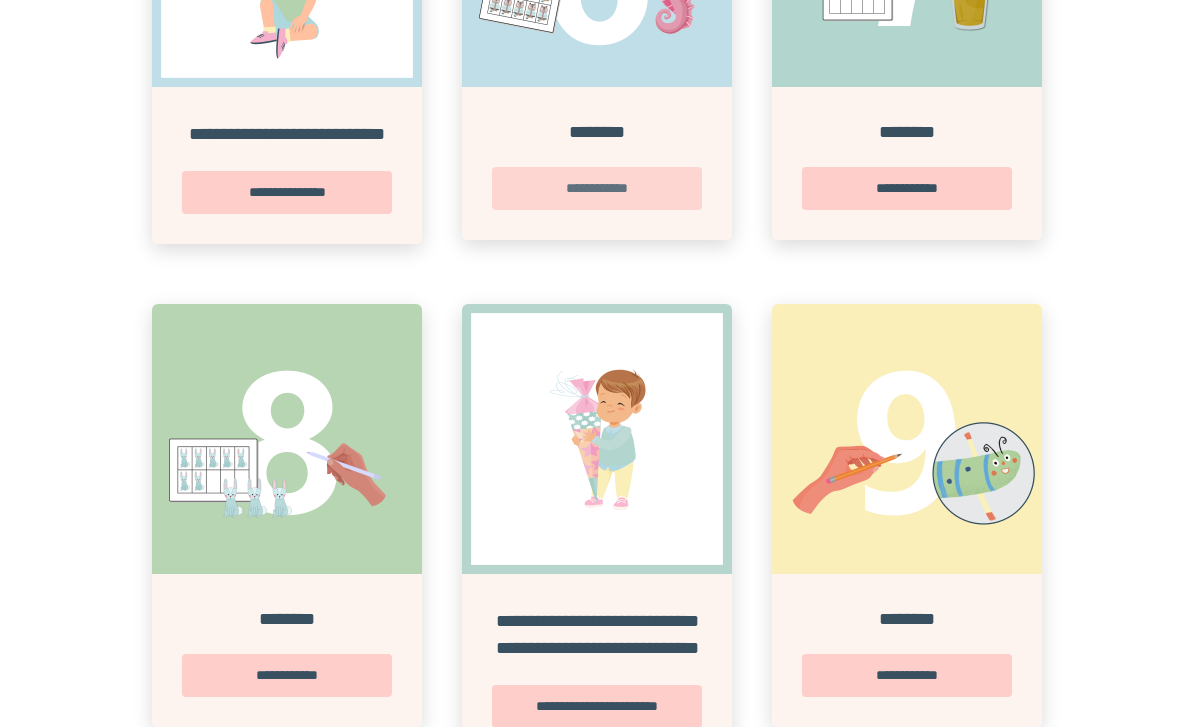 click on "**********" at bounding box center [597, 188] 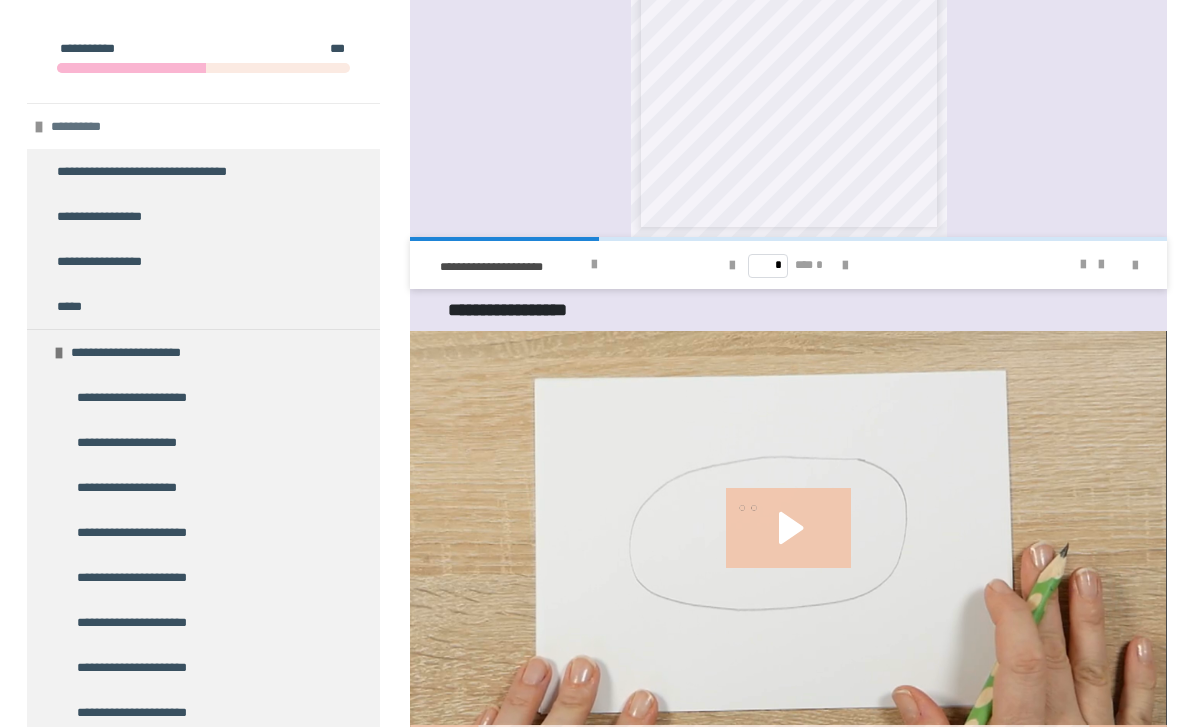 scroll, scrollTop: 1988, scrollLeft: 0, axis: vertical 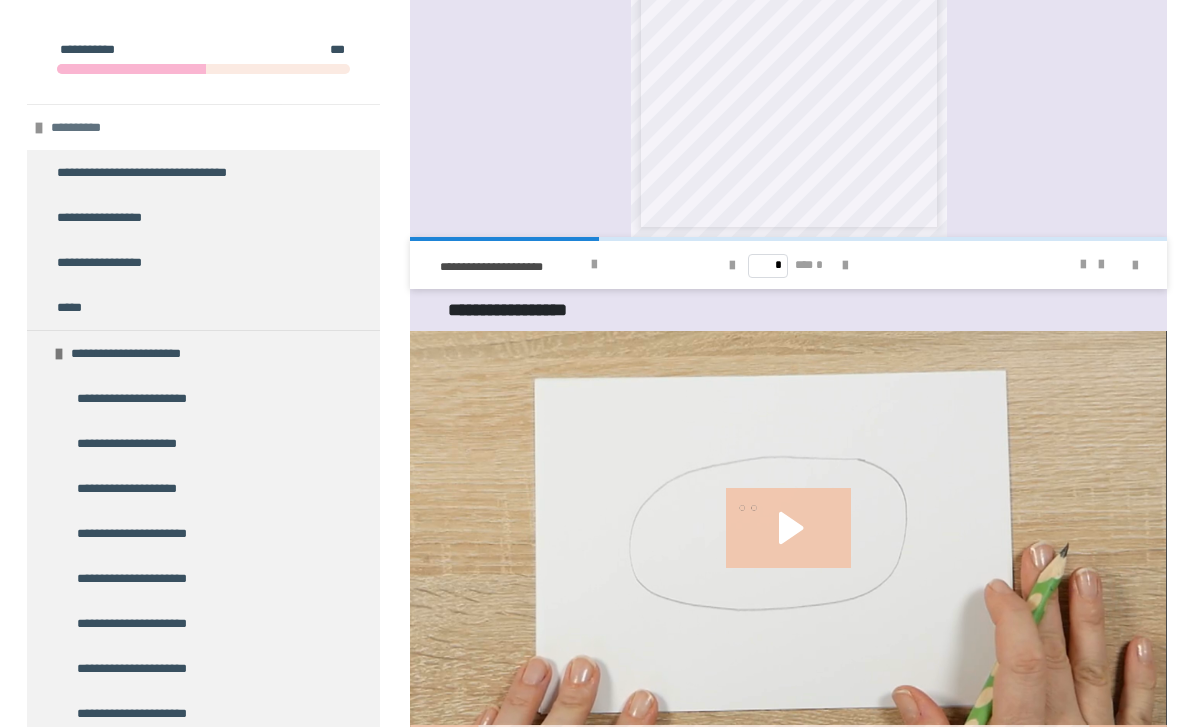 click at bounding box center (39, 128) 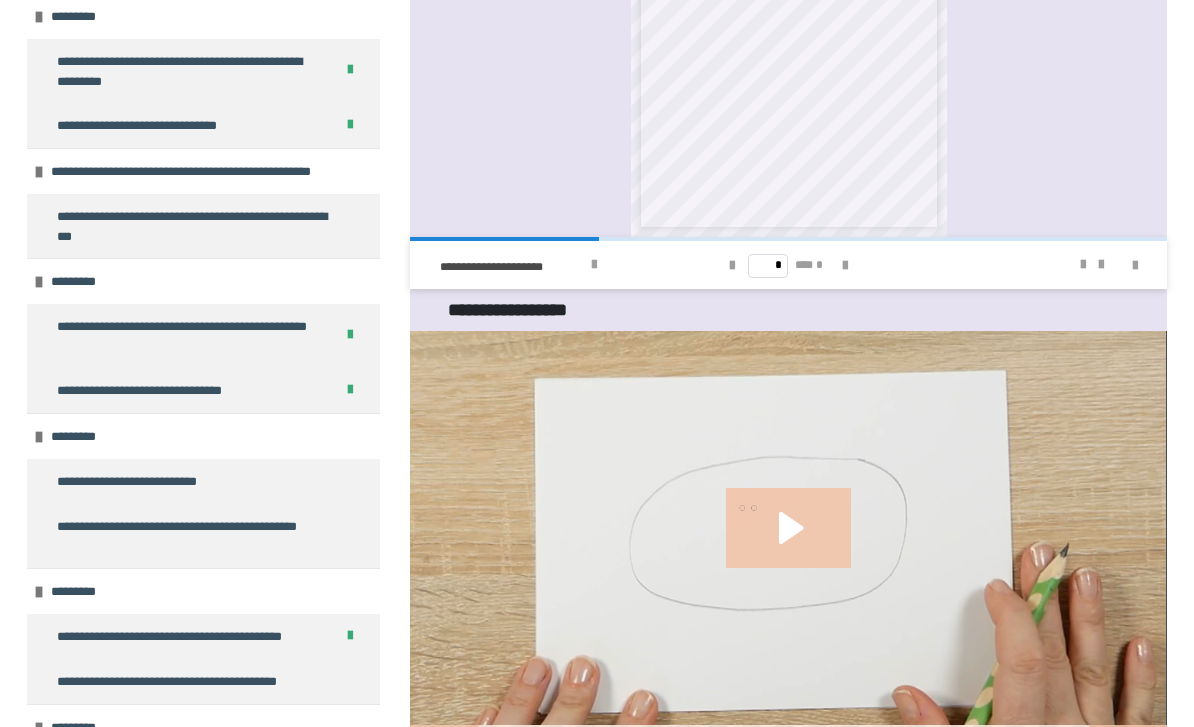 scroll, scrollTop: 5407, scrollLeft: 0, axis: vertical 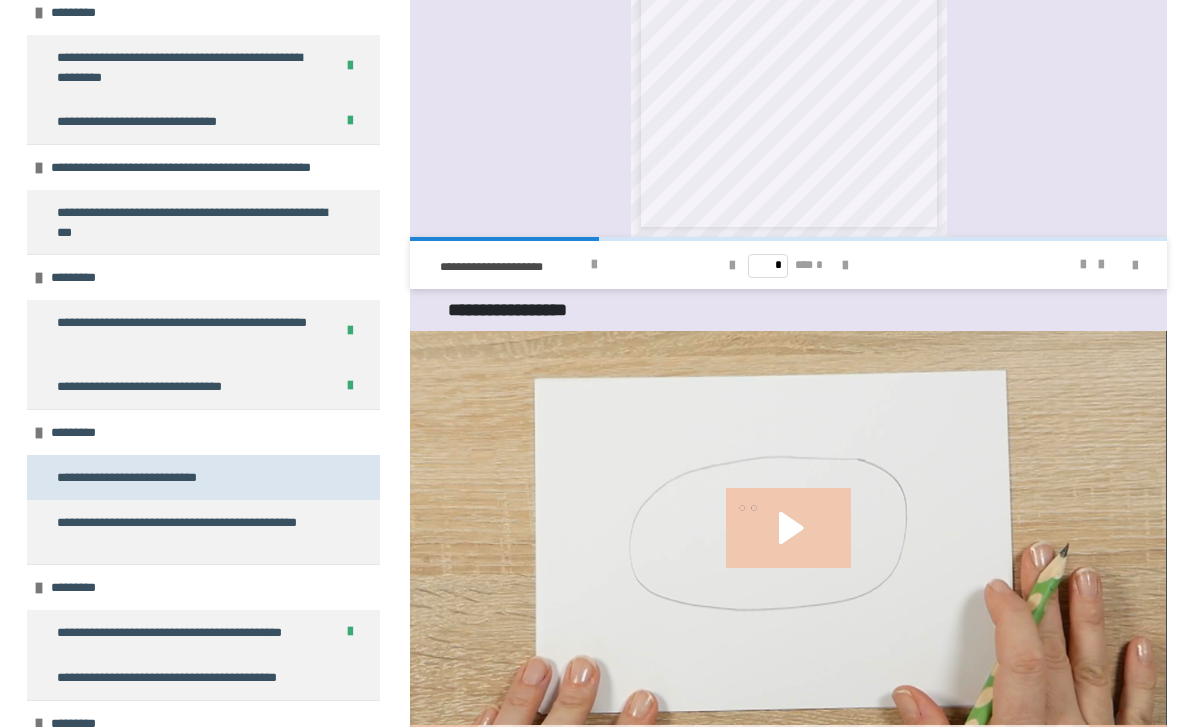 click on "**********" at bounding box center (203, 477) 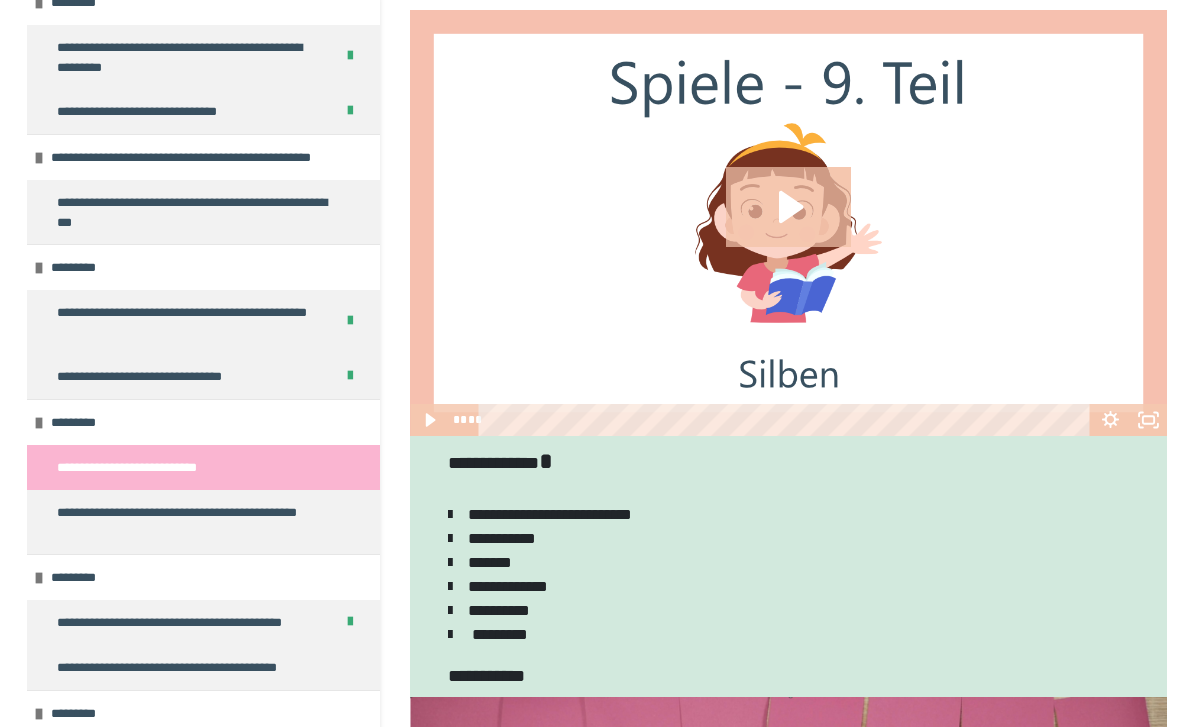 scroll, scrollTop: 0, scrollLeft: 0, axis: both 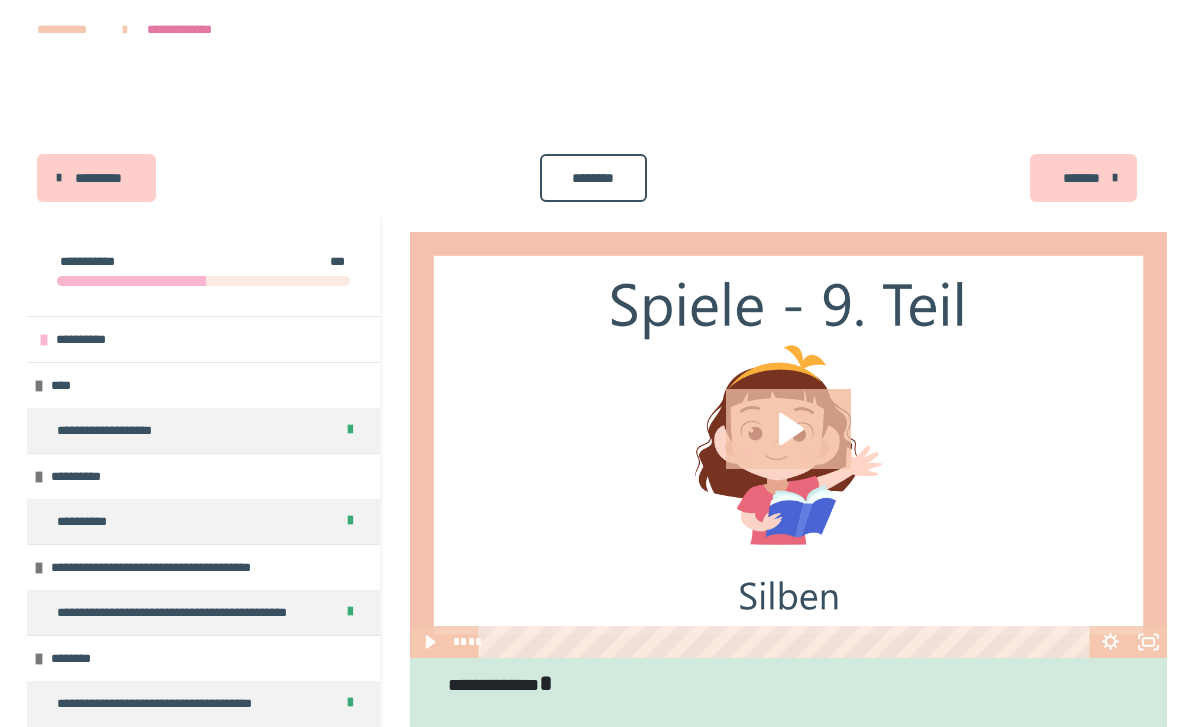 click on "*******" at bounding box center [1083, 178] 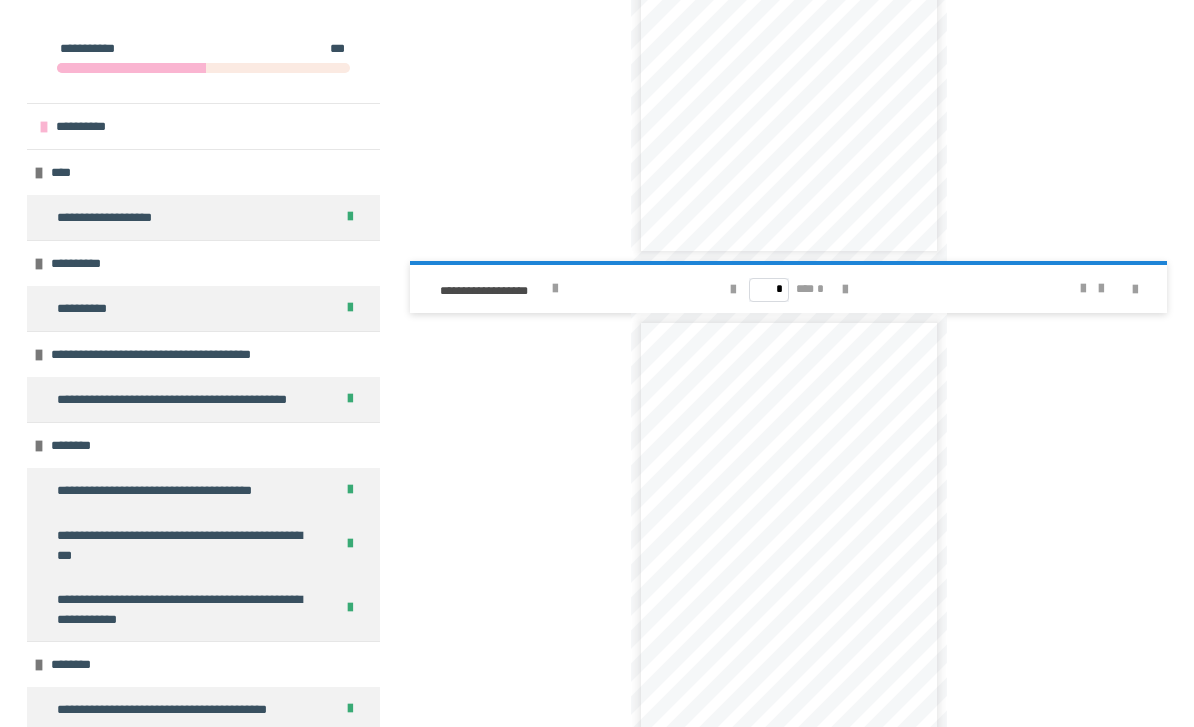 scroll, scrollTop: 2845, scrollLeft: 0, axis: vertical 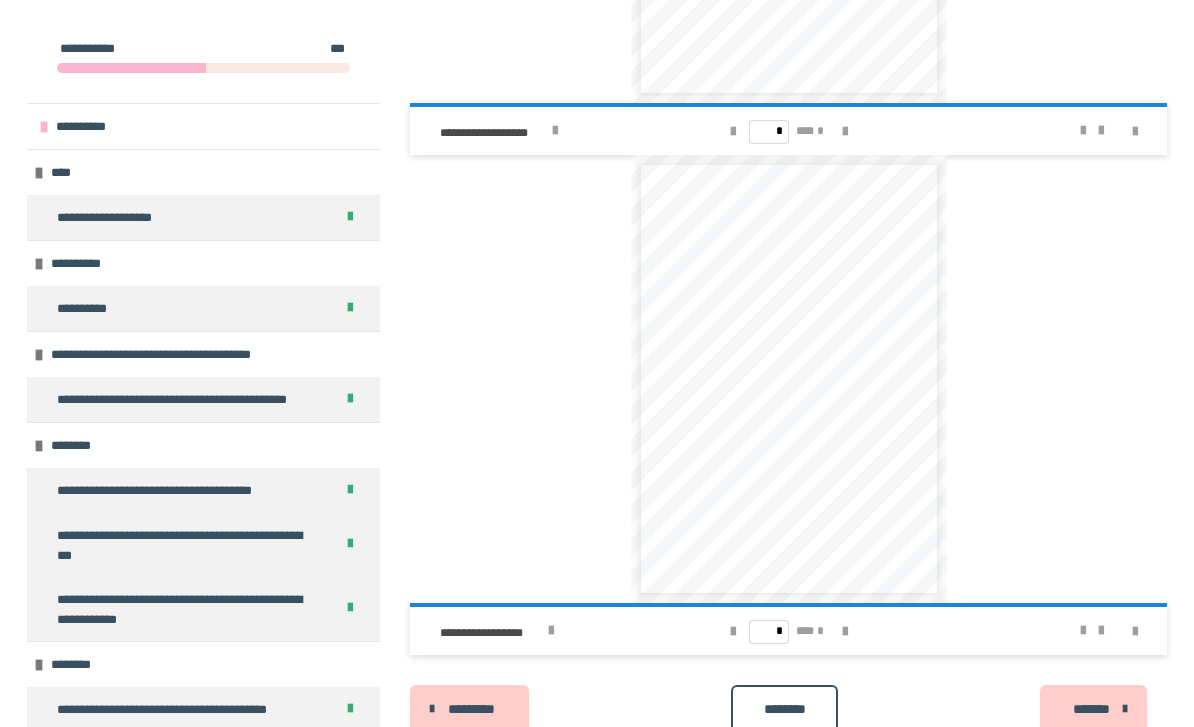 click on "*******" at bounding box center (1103, 710) 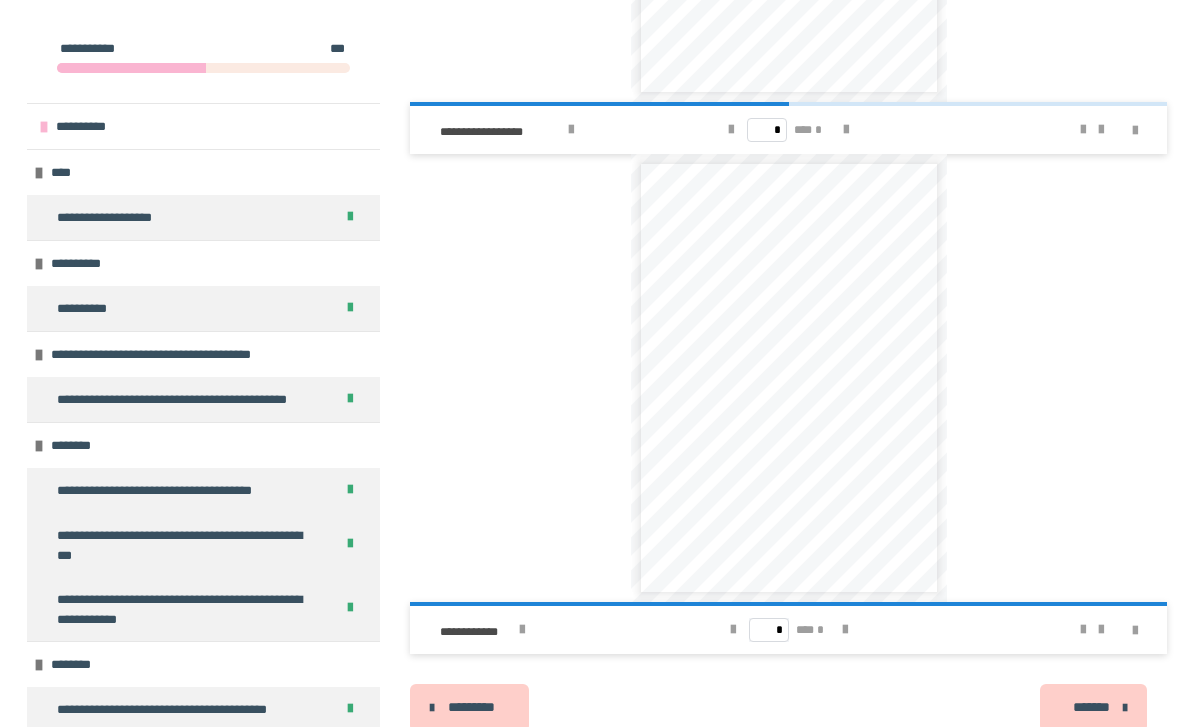 scroll, scrollTop: 4189, scrollLeft: 0, axis: vertical 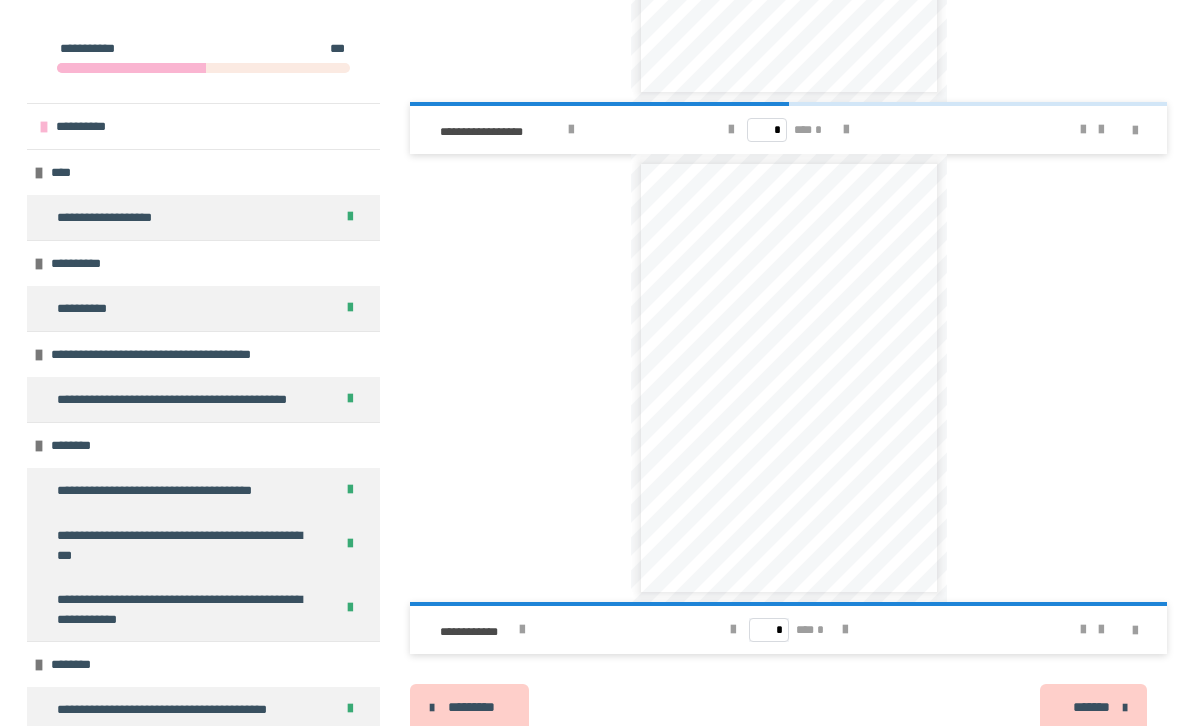 click on "*******" at bounding box center (1093, 709) 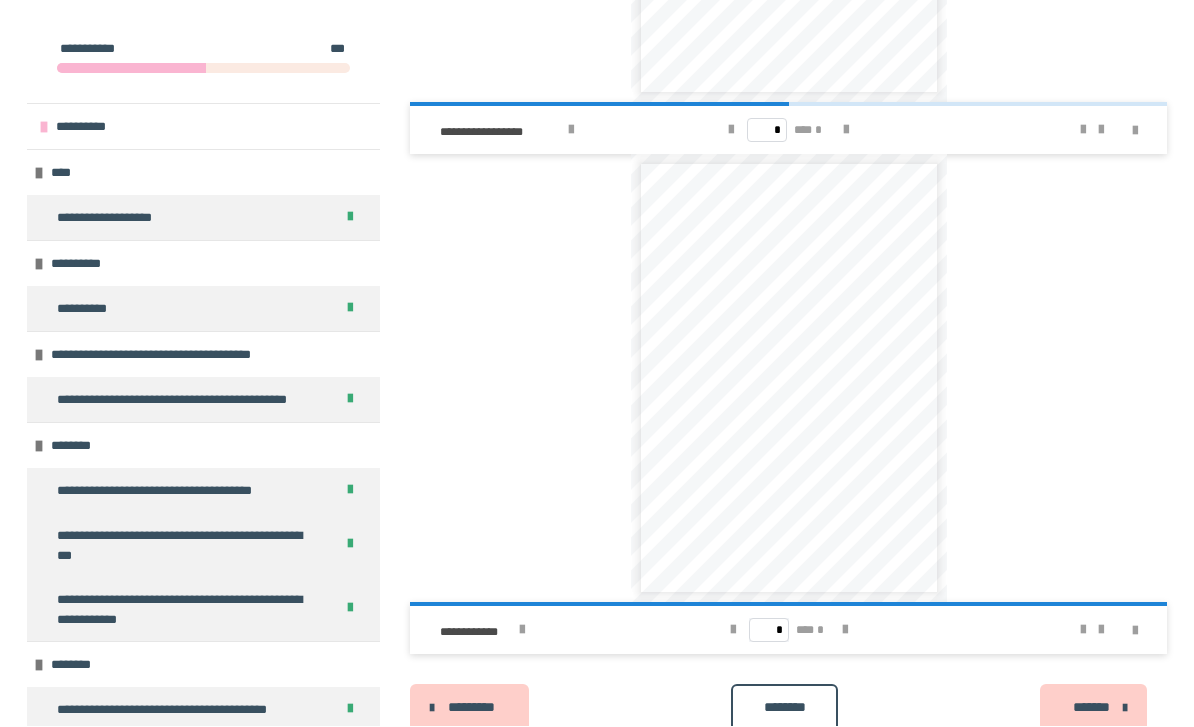 scroll, scrollTop: 2556, scrollLeft: 0, axis: vertical 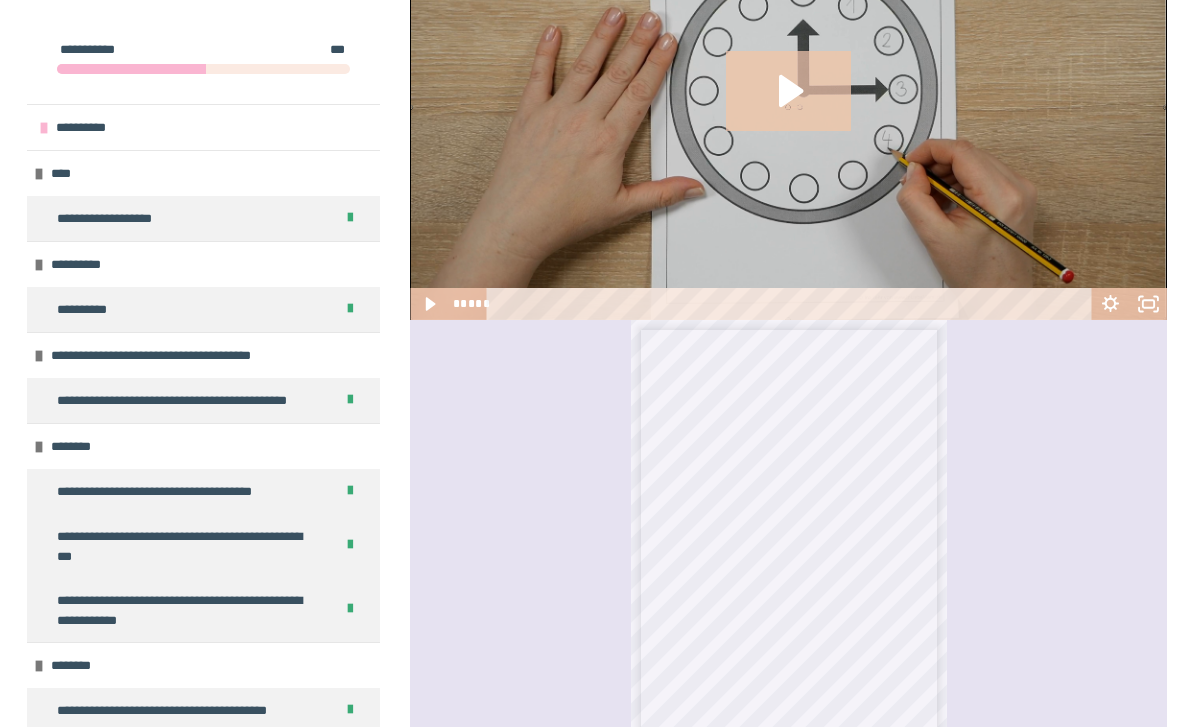 click on "**********" at bounding box center [597, -65] 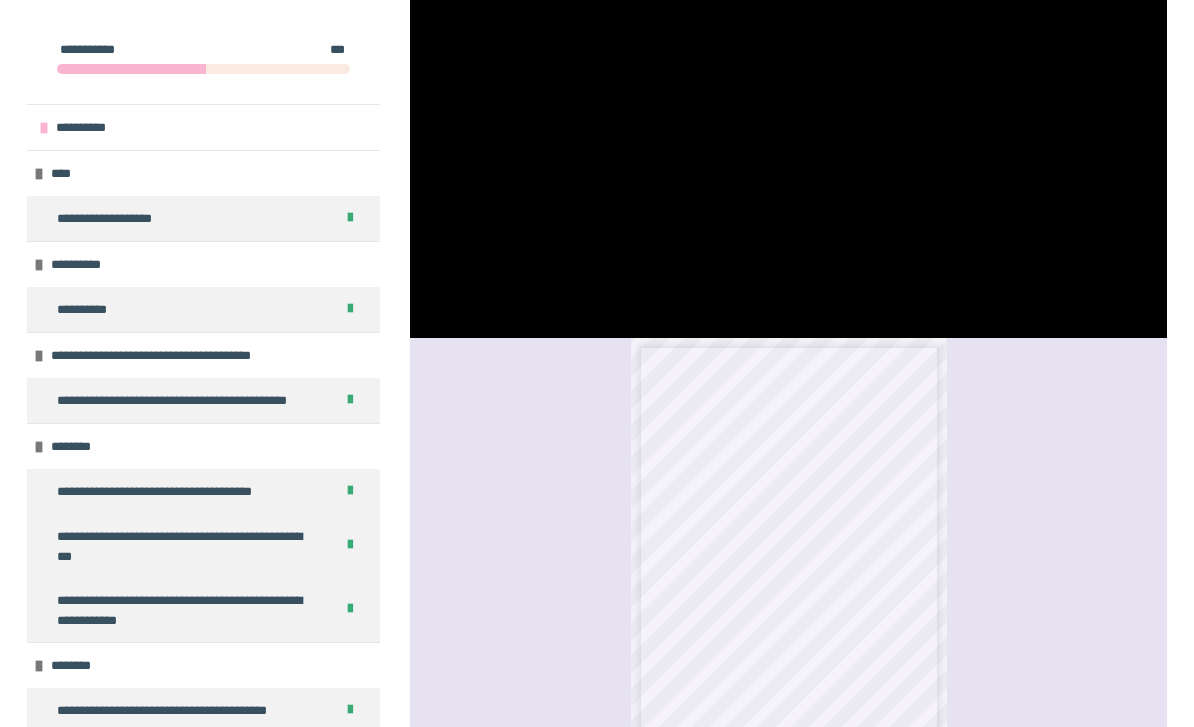 click on "**********" at bounding box center [788, 562] 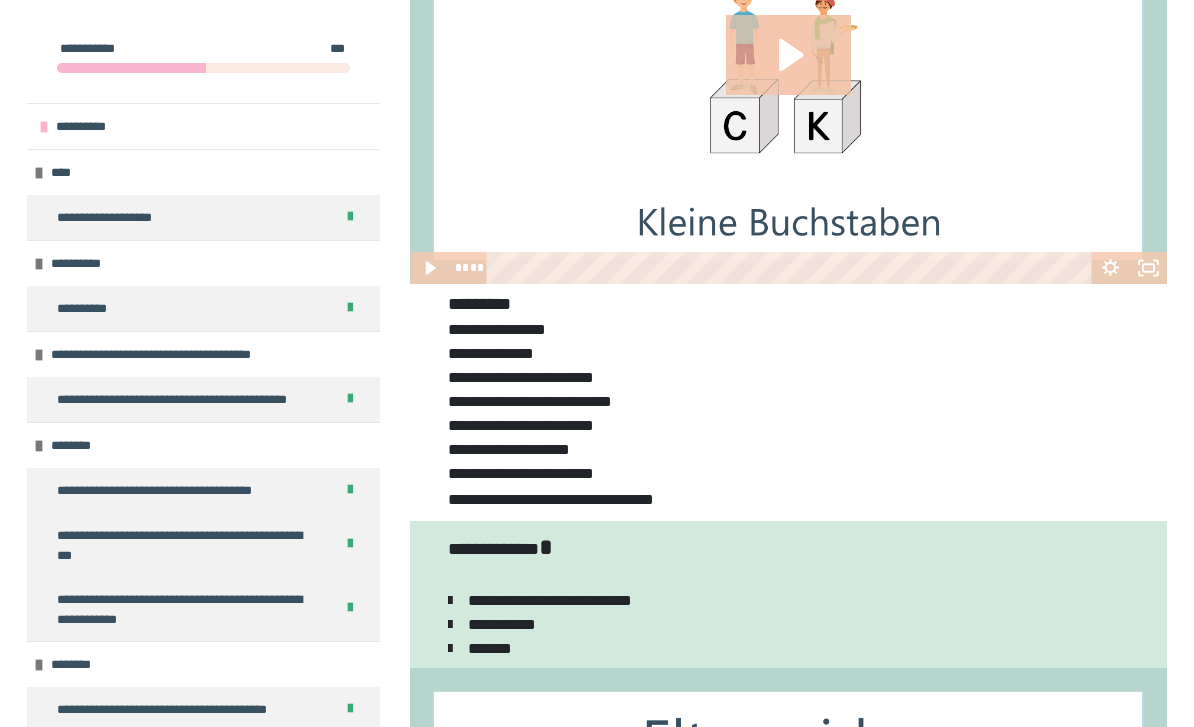 scroll, scrollTop: 352, scrollLeft: 0, axis: vertical 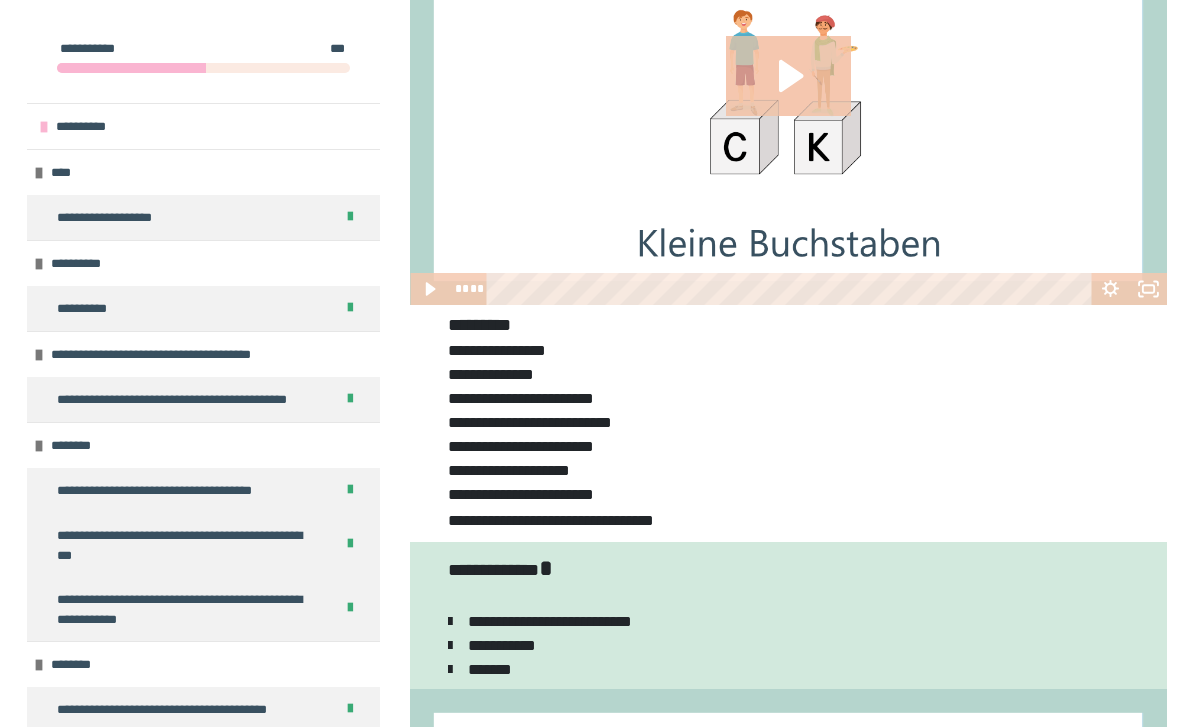 click on "**********" at bounding box center [788, 424] 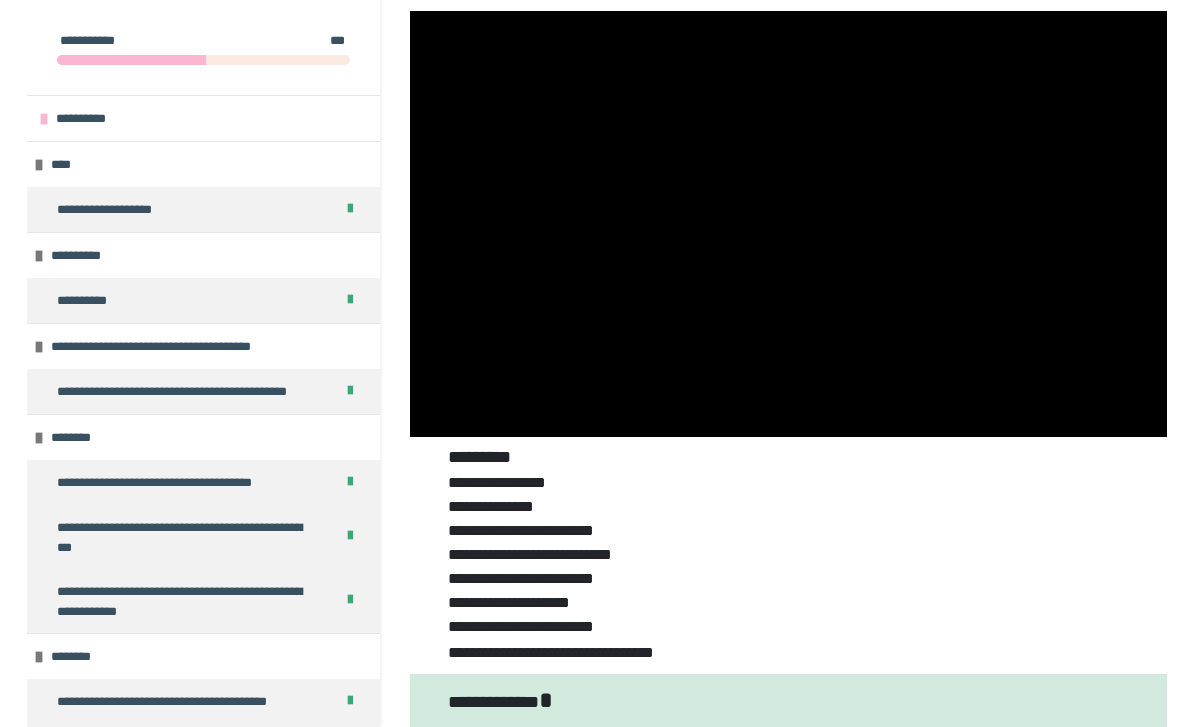 scroll, scrollTop: 0, scrollLeft: 0, axis: both 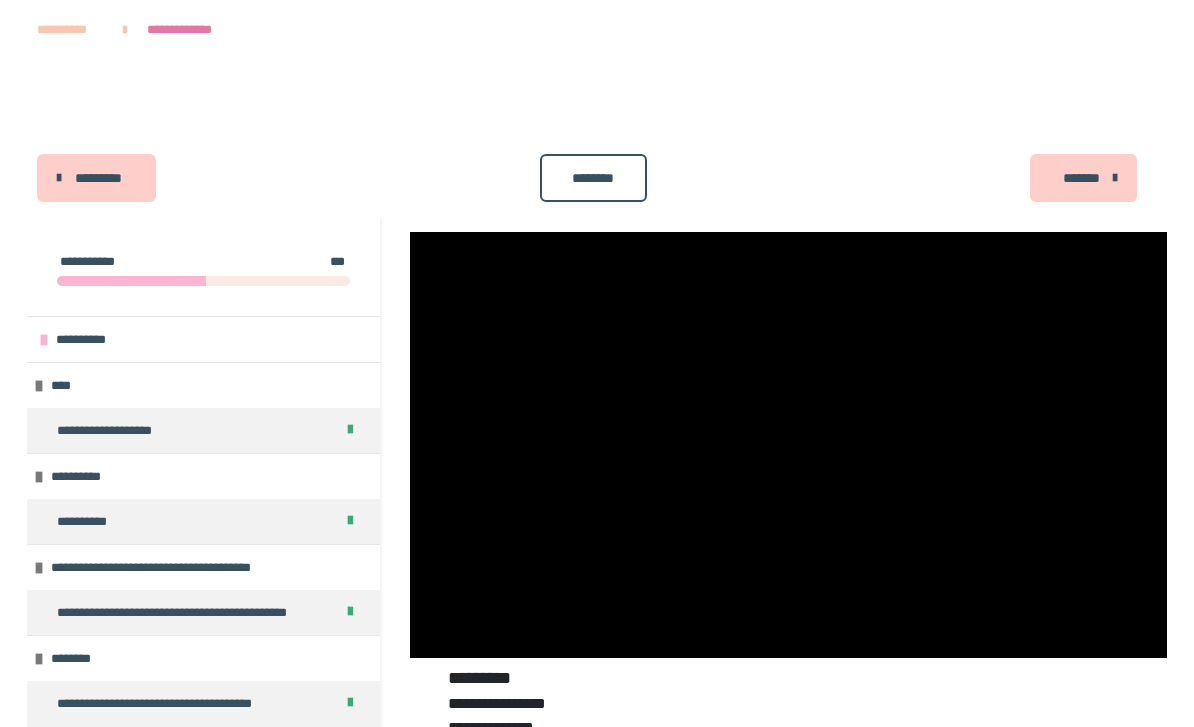 click at bounding box center [788, 445] 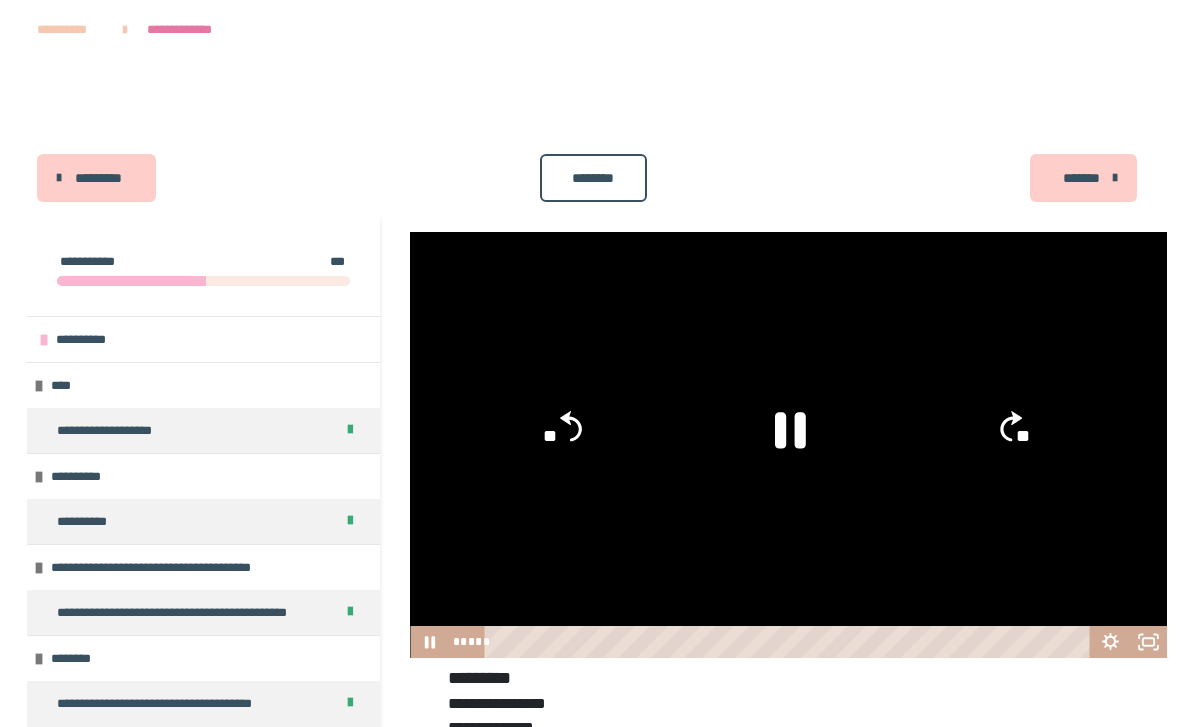 click 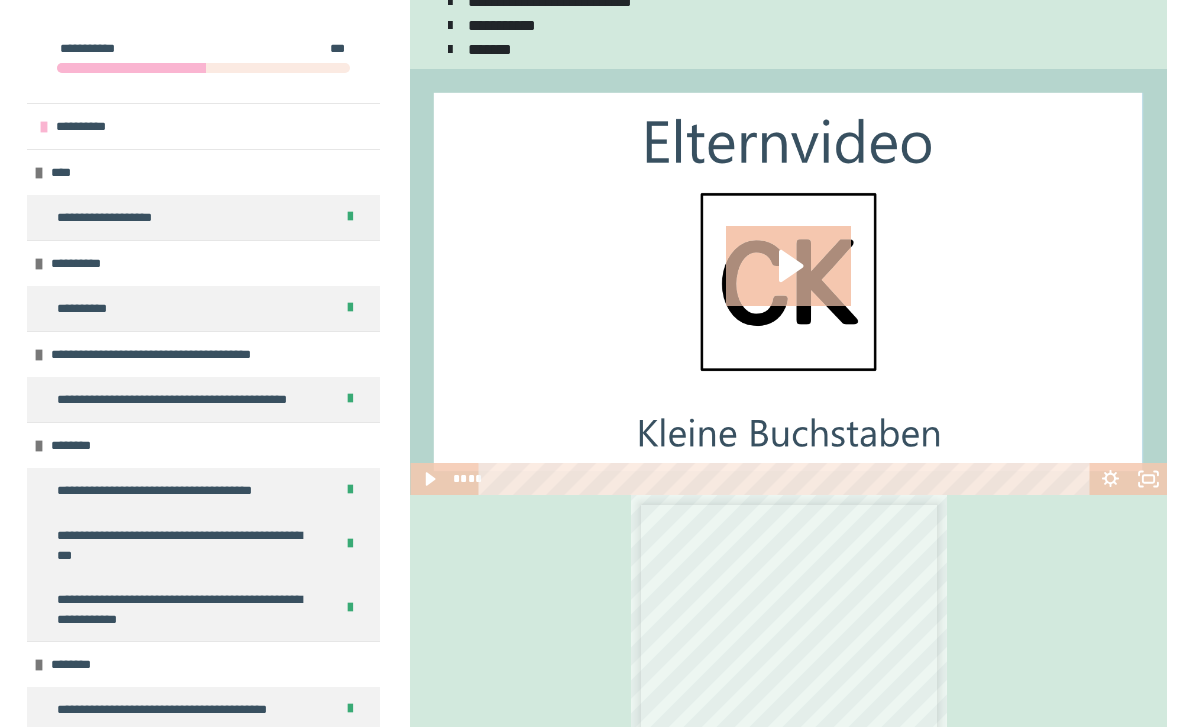 scroll, scrollTop: 995, scrollLeft: 0, axis: vertical 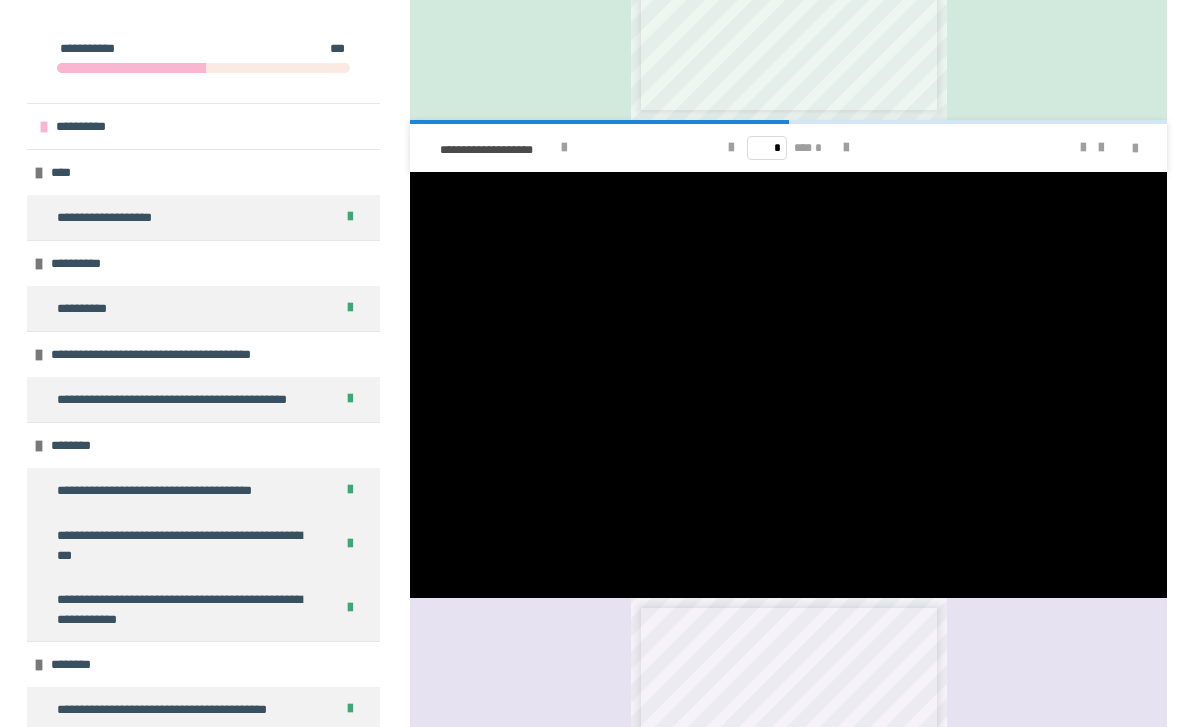click at bounding box center (788, 386) 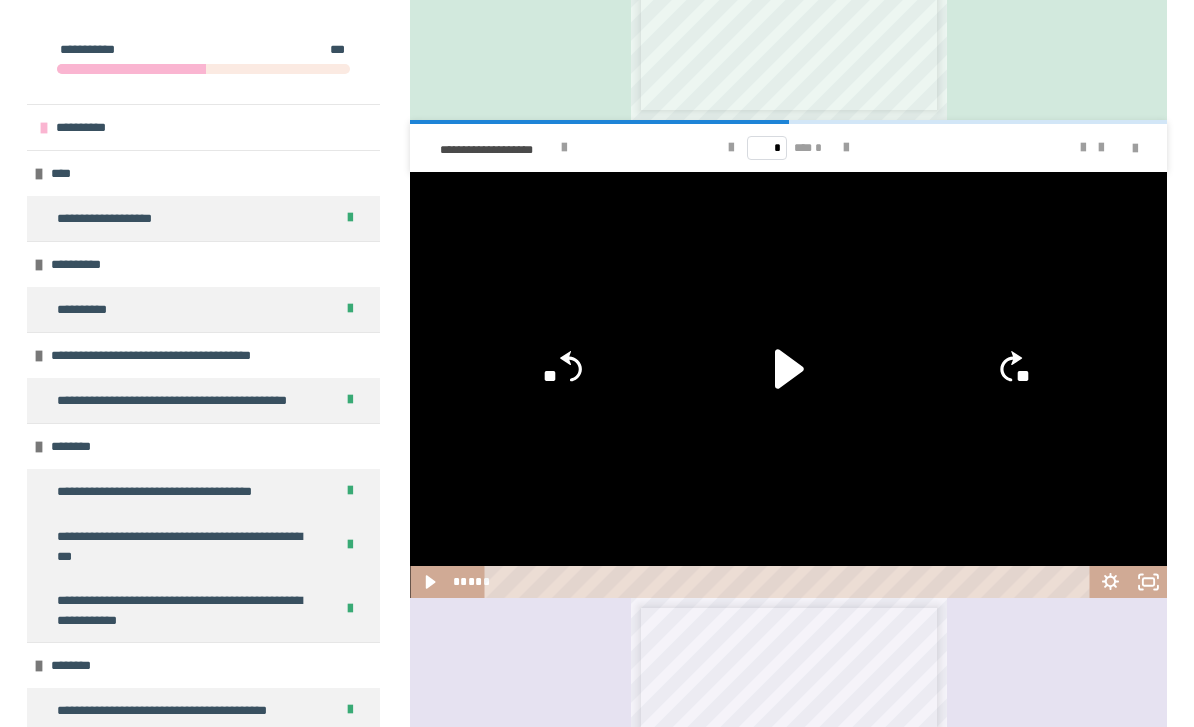 click 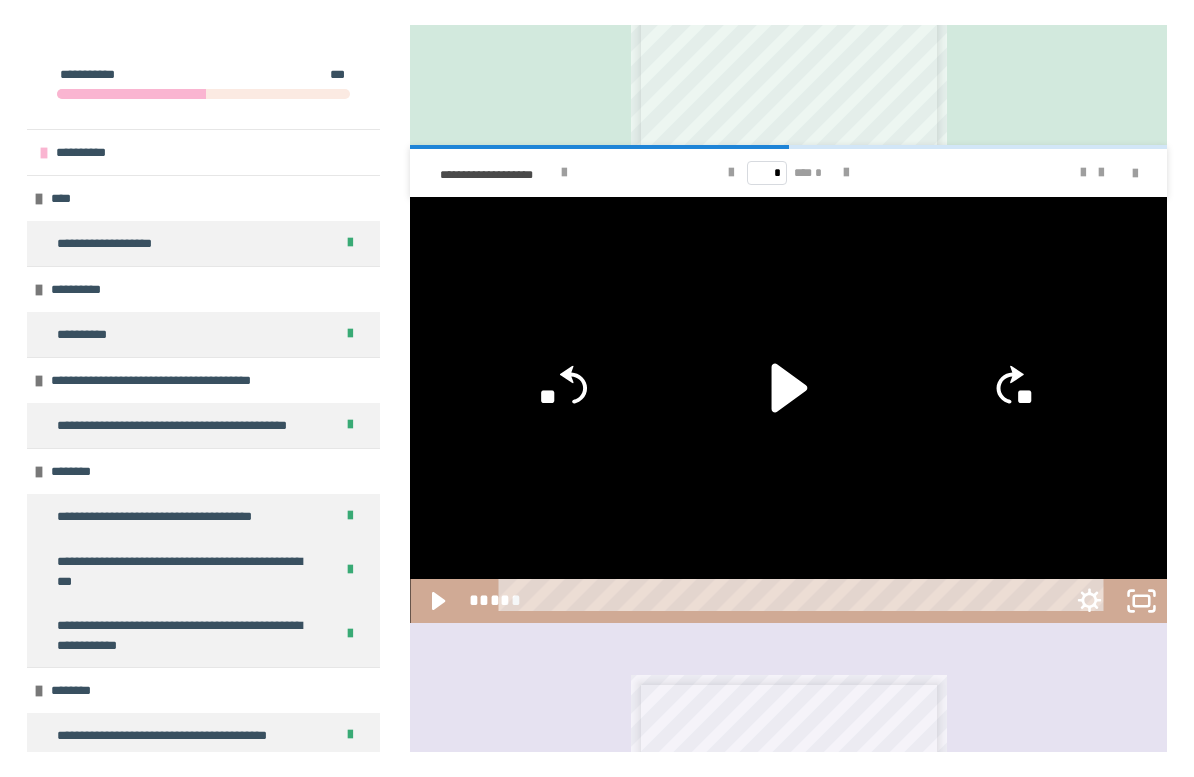 scroll, scrollTop: 24, scrollLeft: 0, axis: vertical 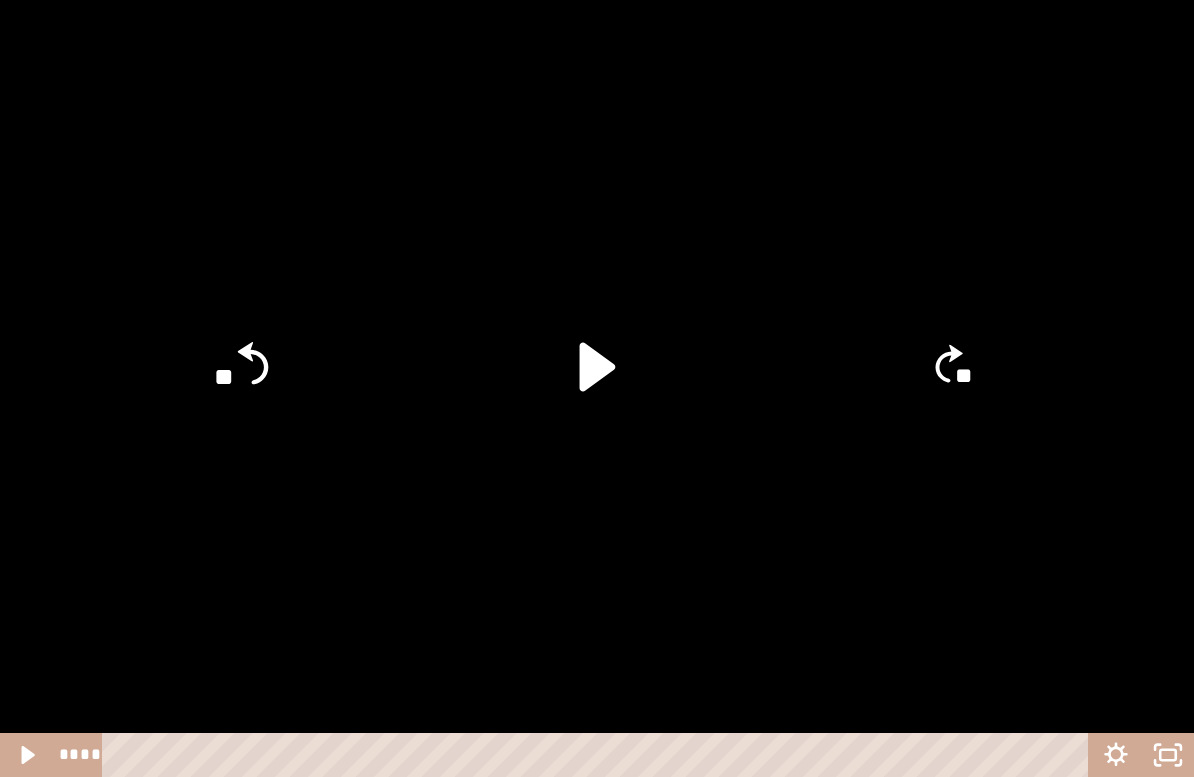click on "**" 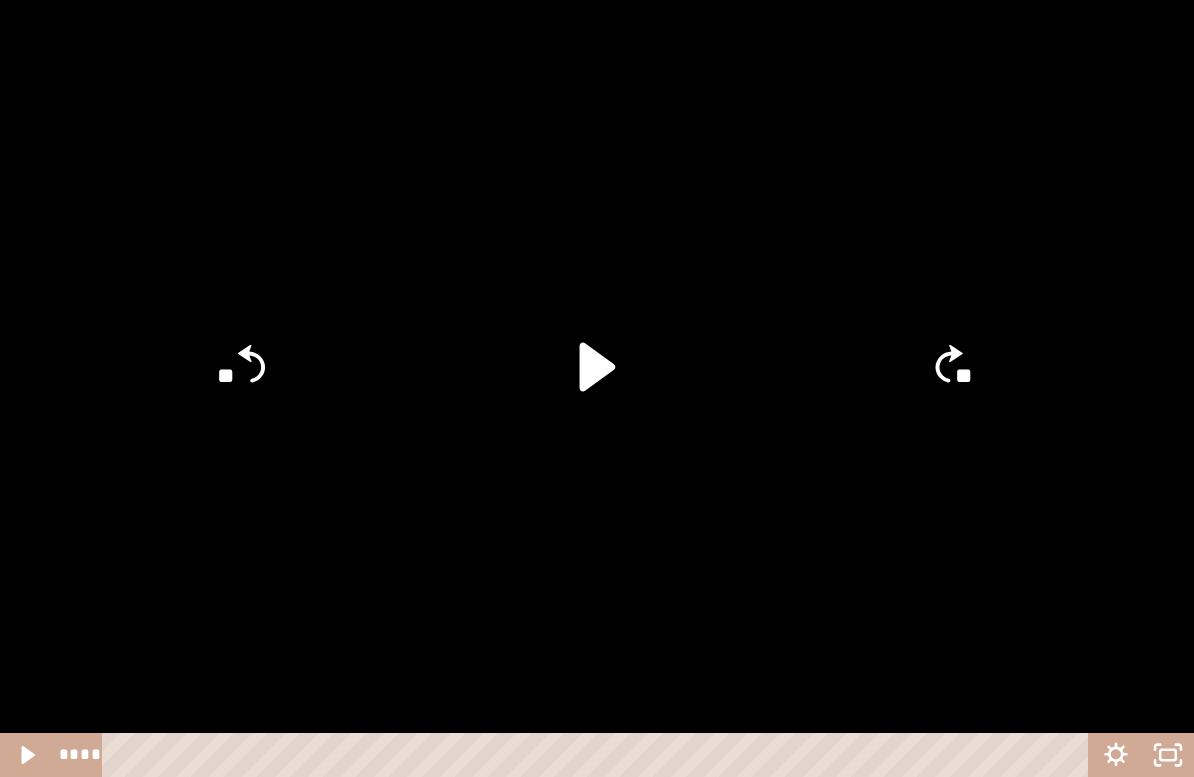click on "**" 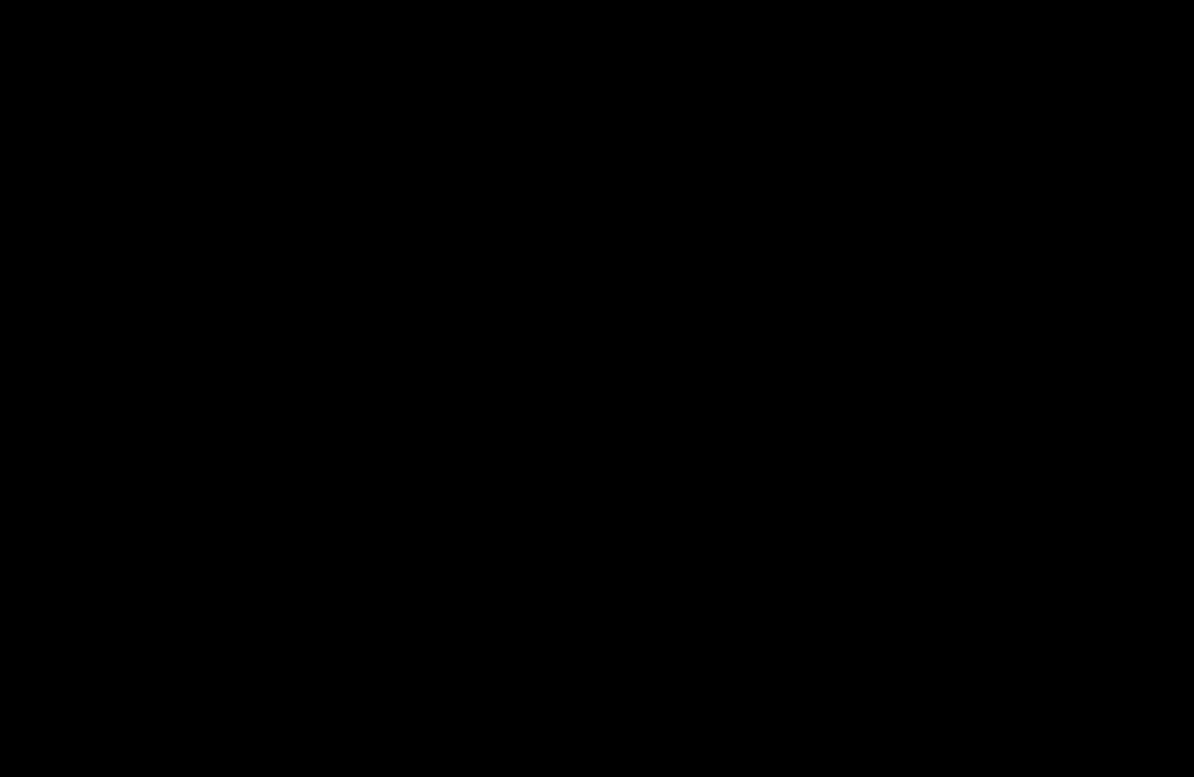click at bounding box center (597, 388) 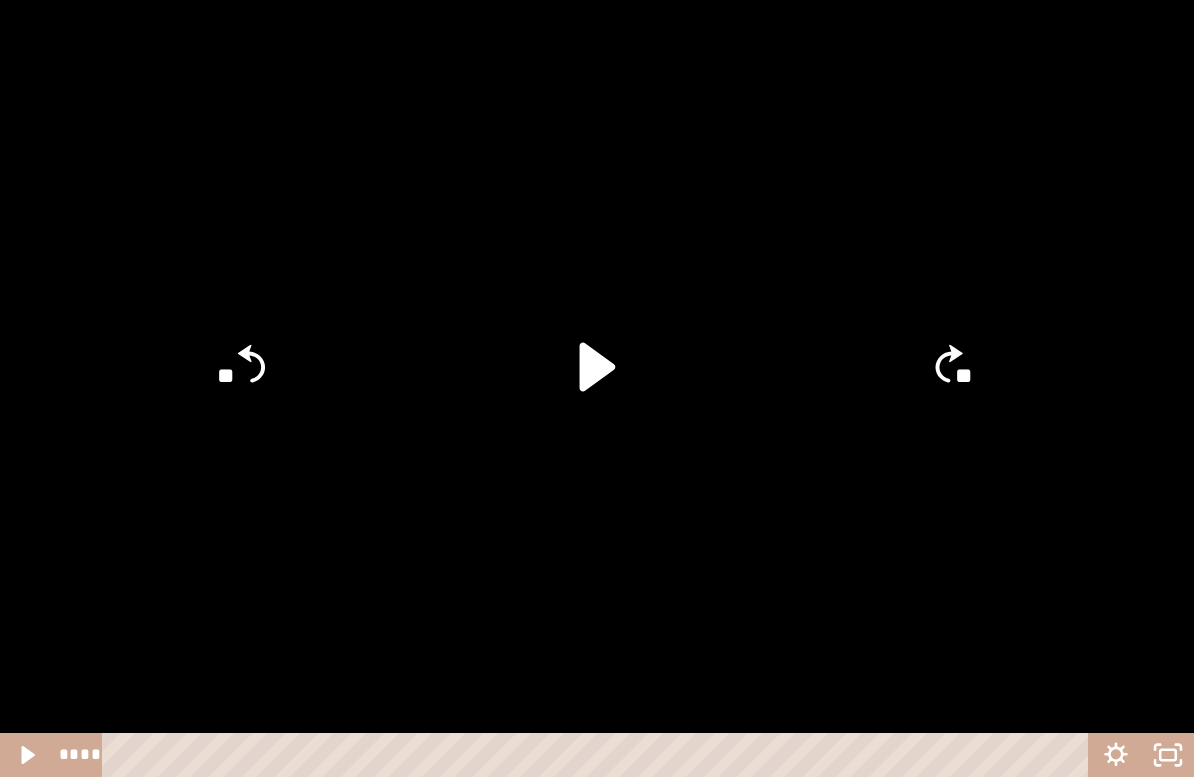 click on "**" 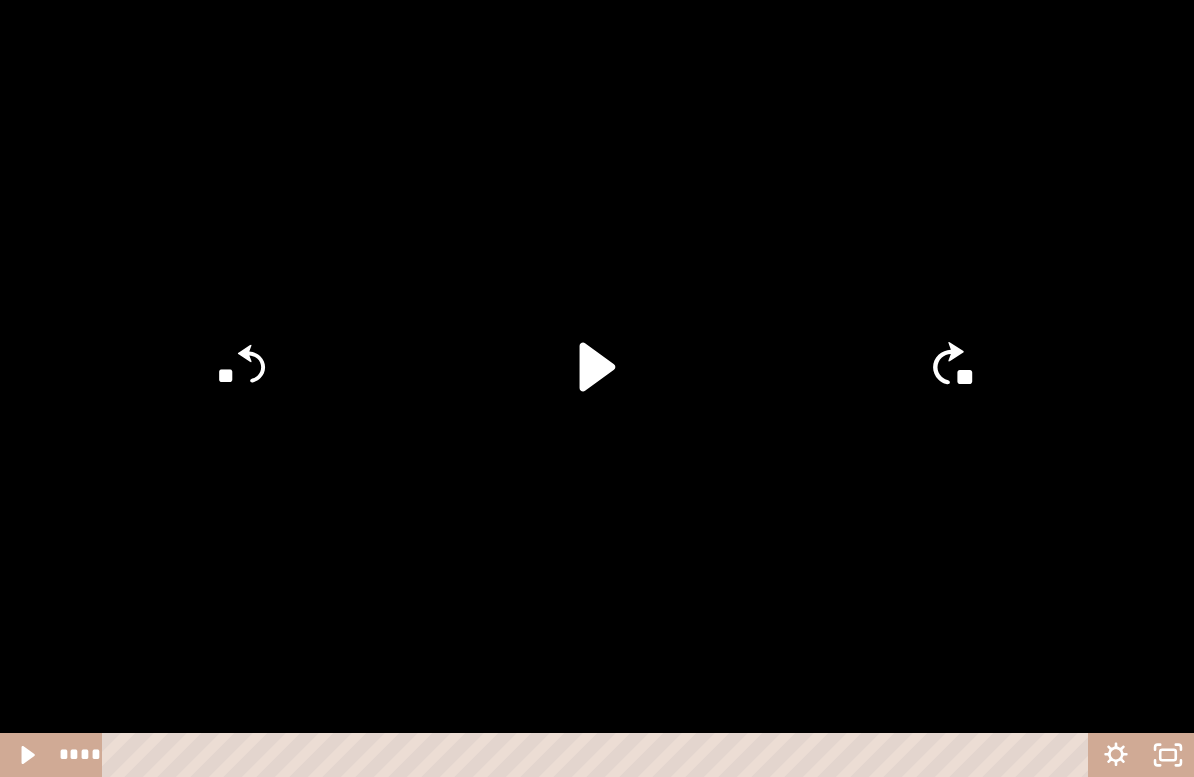 click on "**" 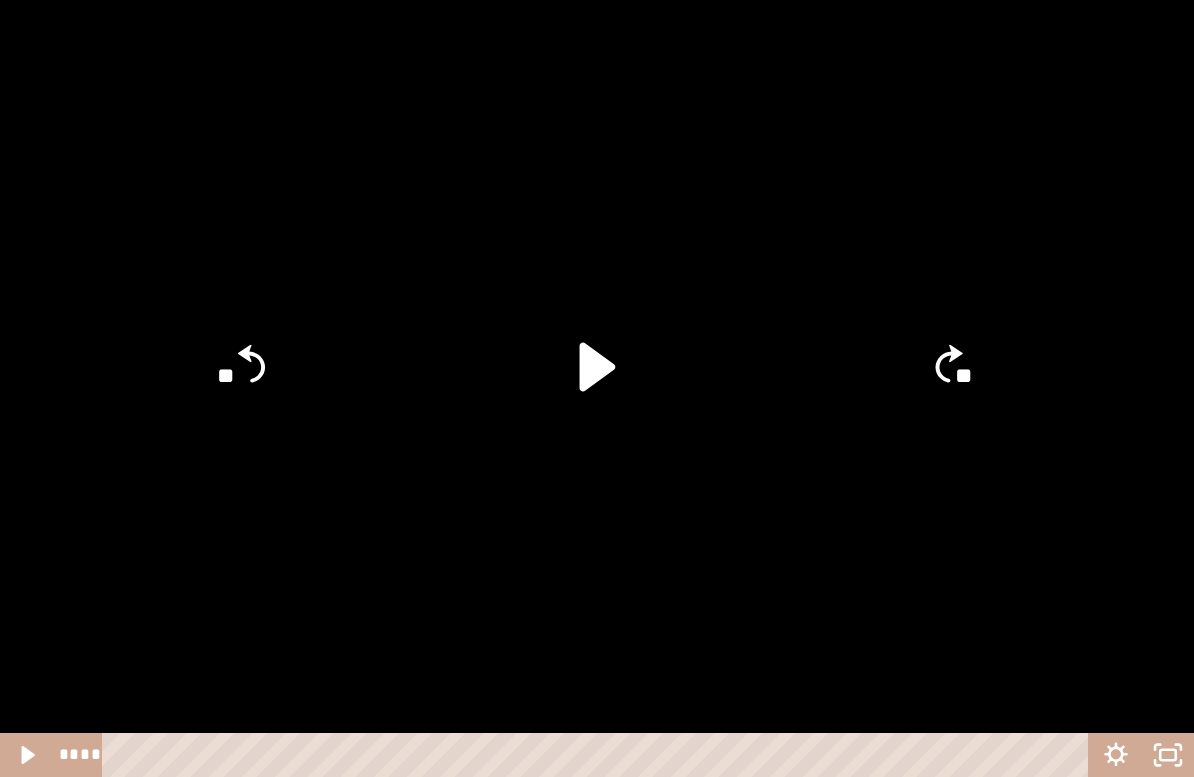 click on "**" 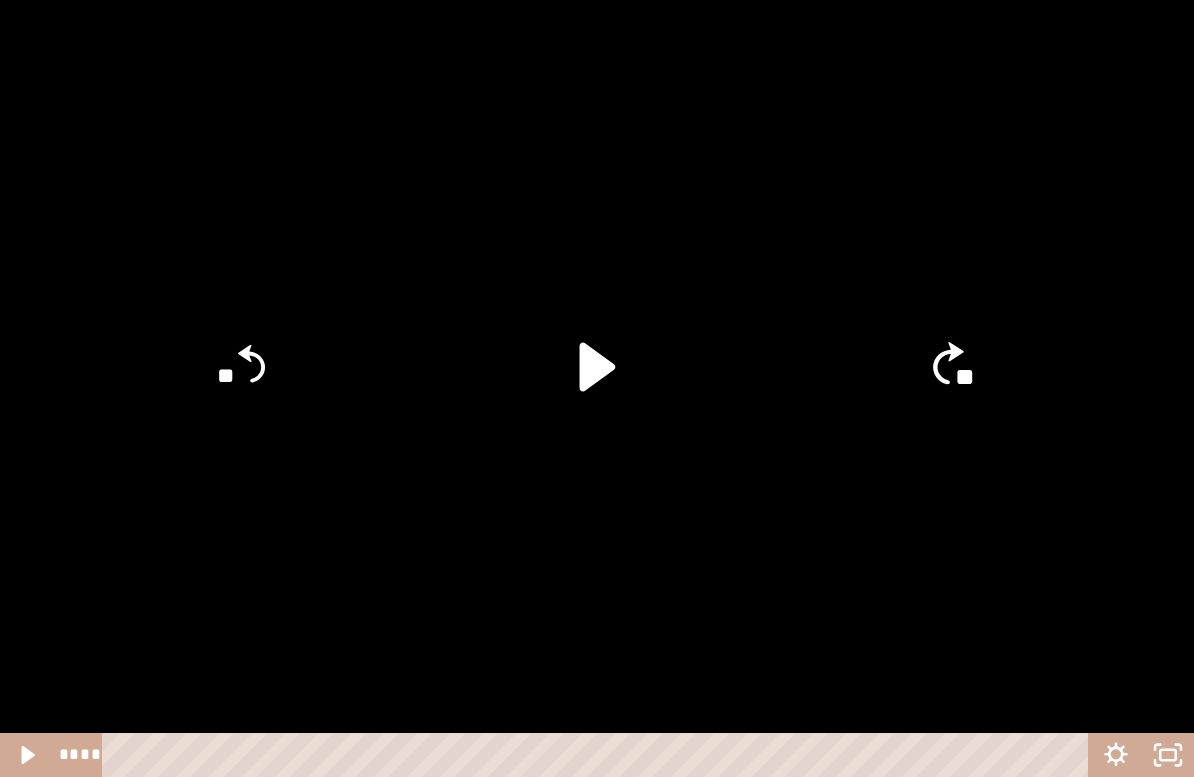 click on "**" 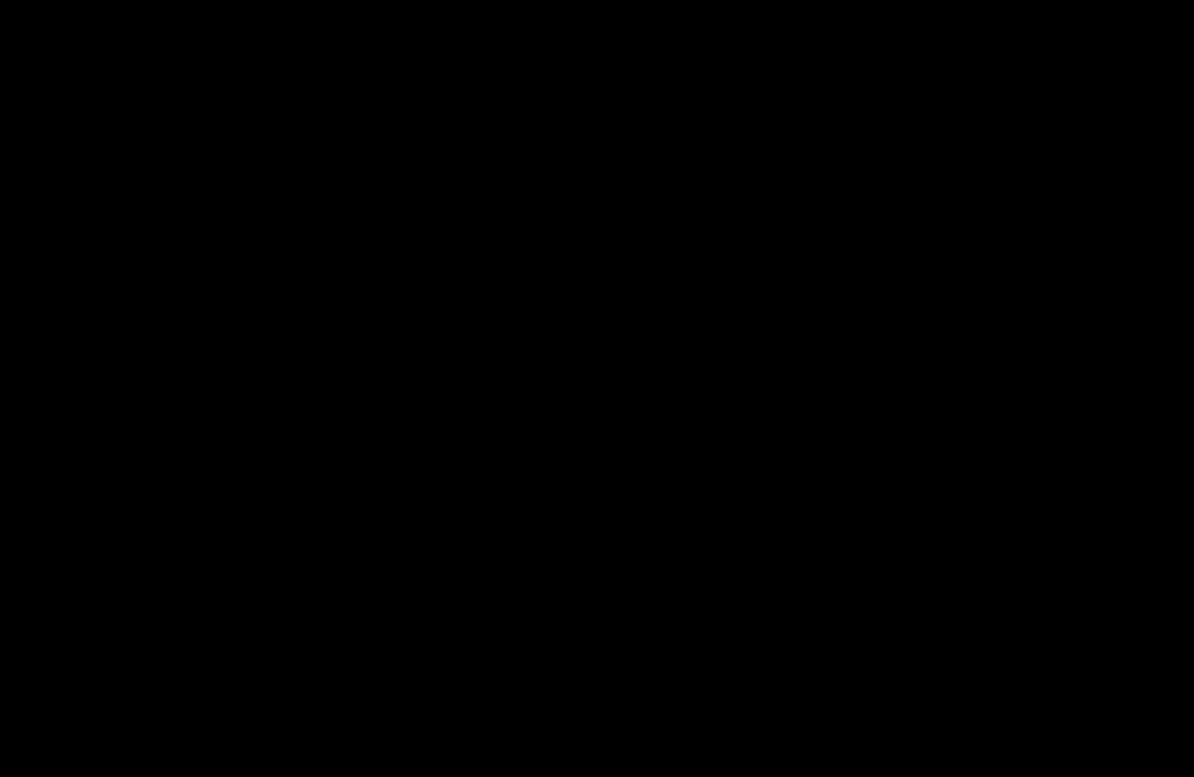 click at bounding box center (597, 388) 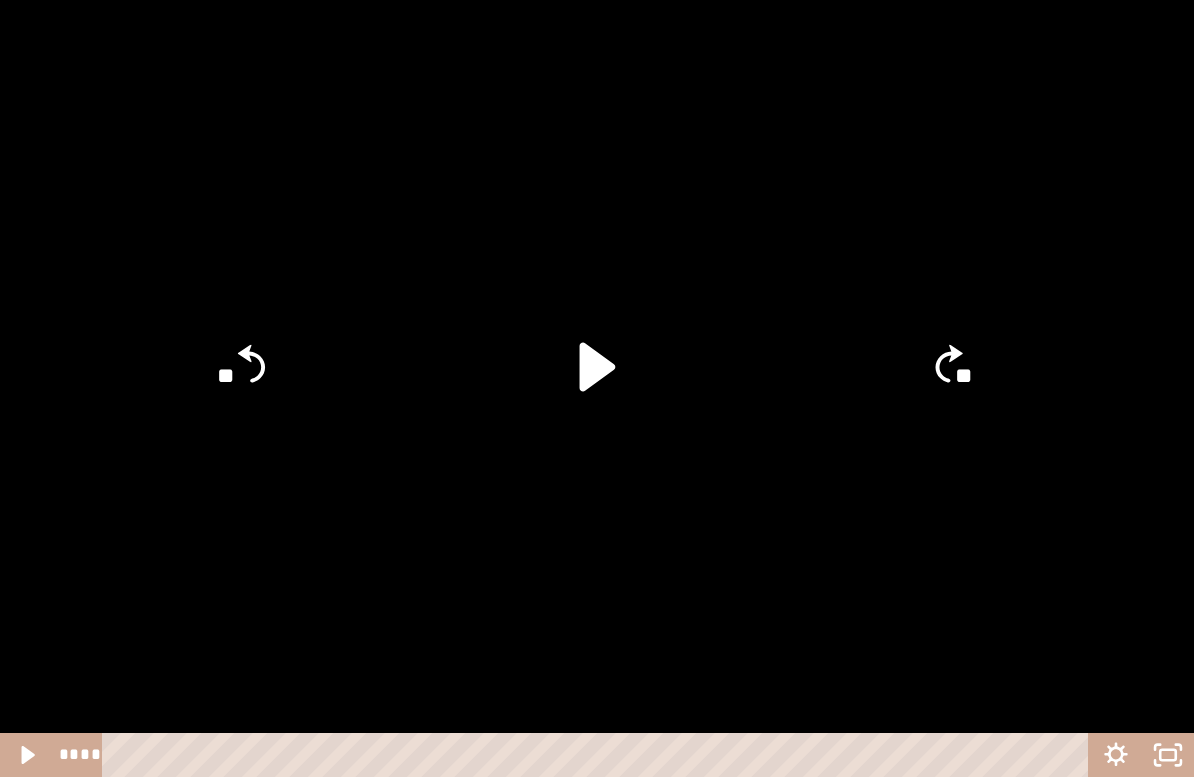 click on "**" 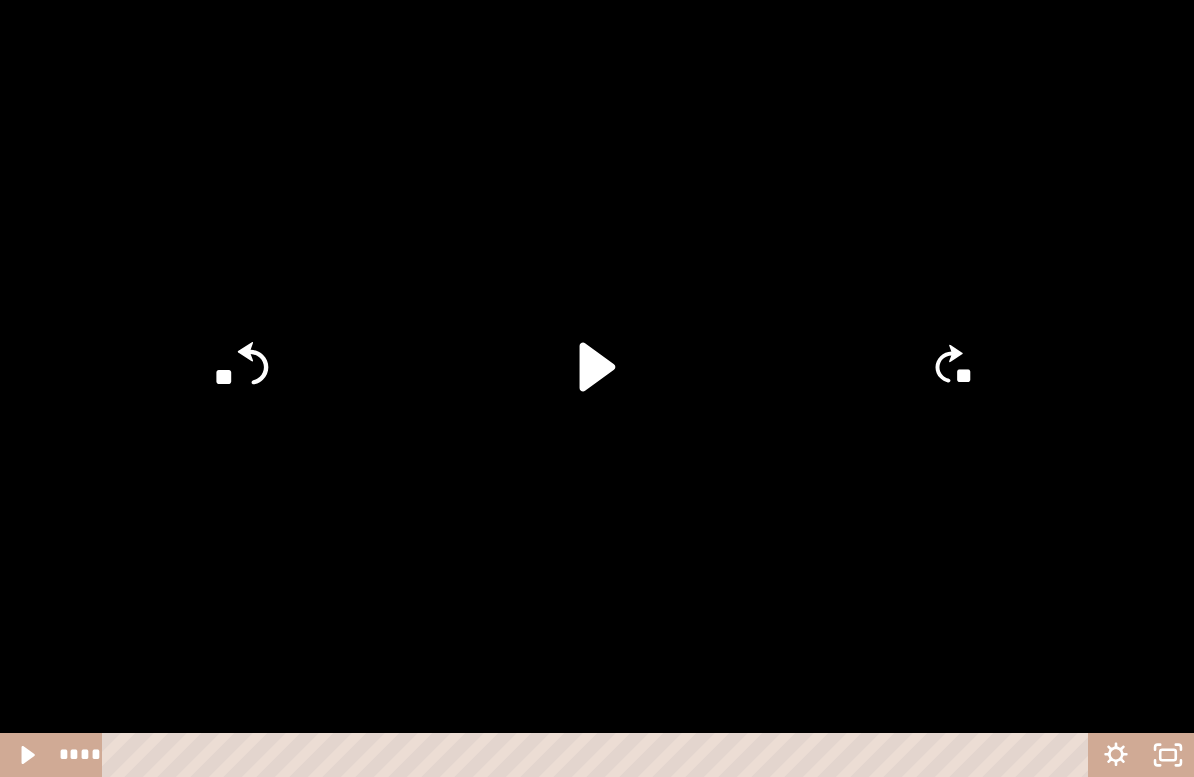 click on "**" 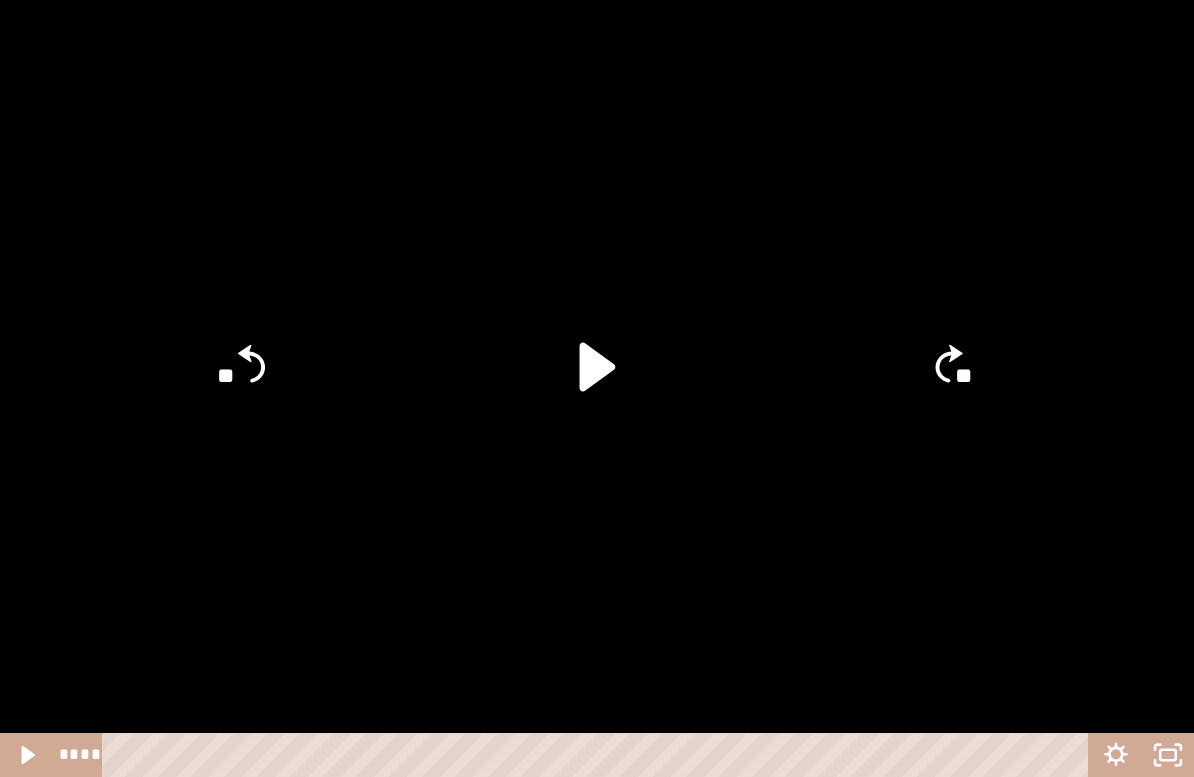 click on "**" 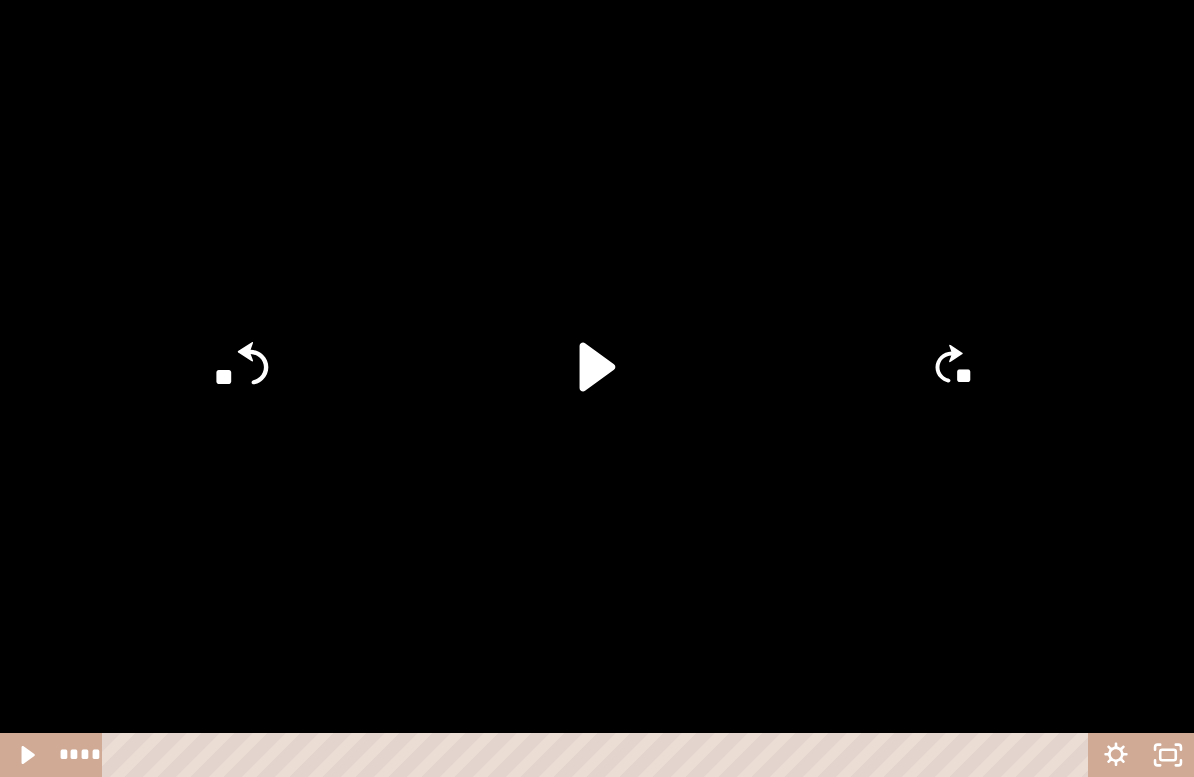 click on "**" 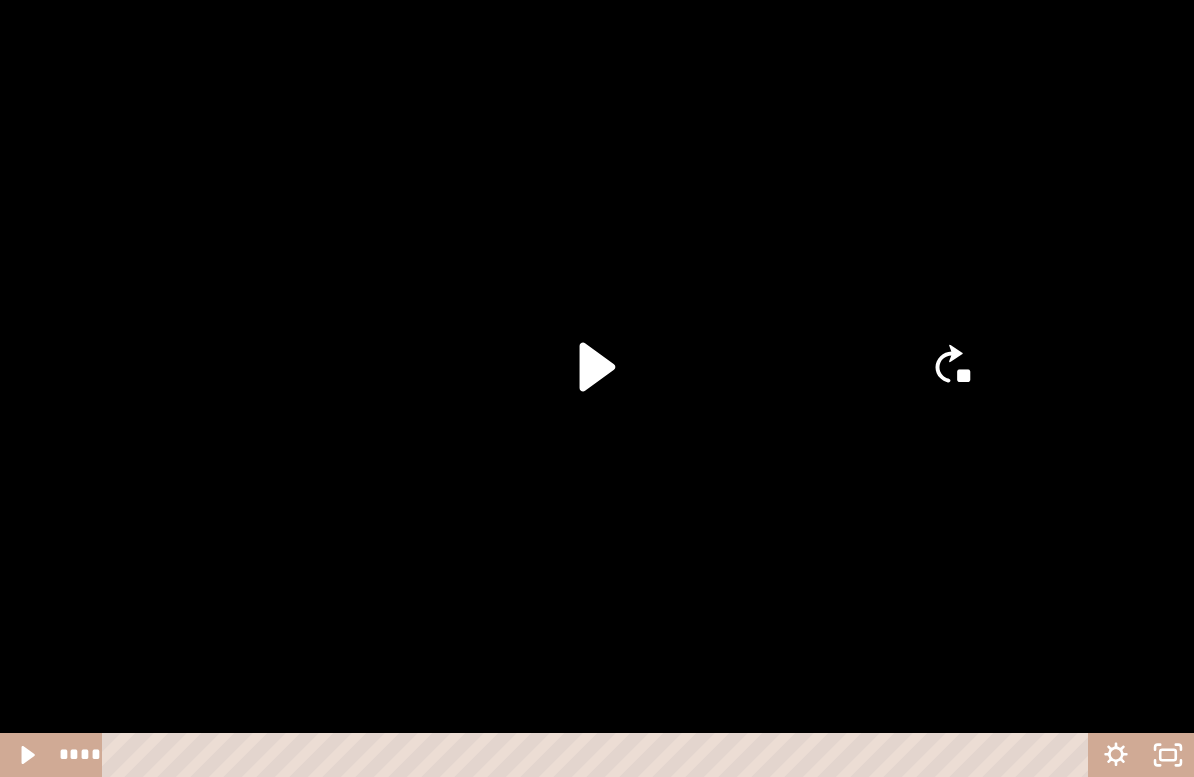 click on "**" 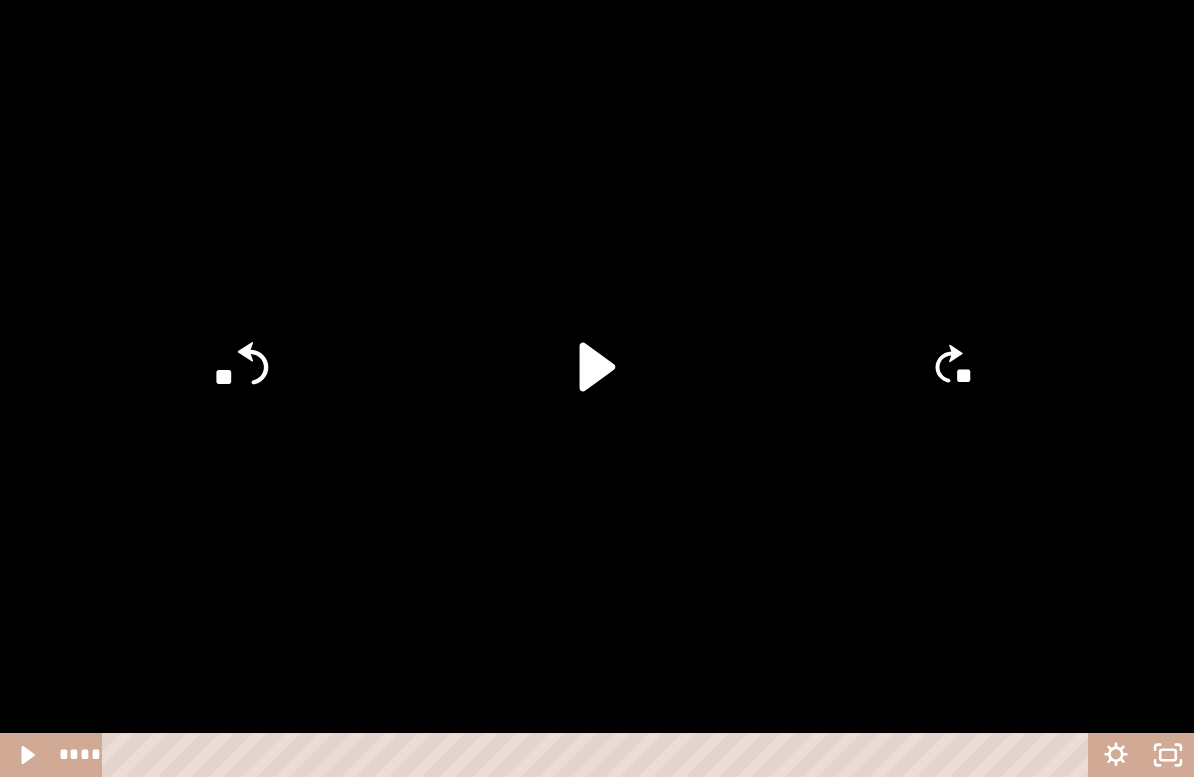 click on "**" 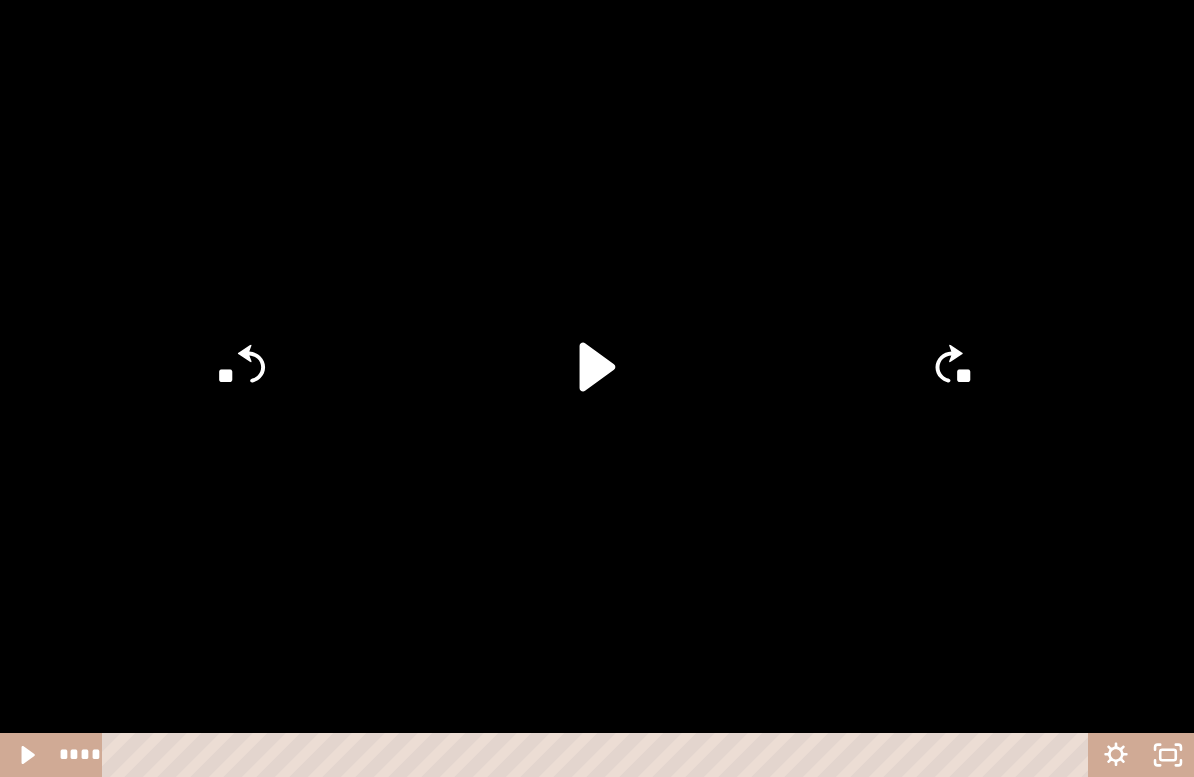 click on "**" 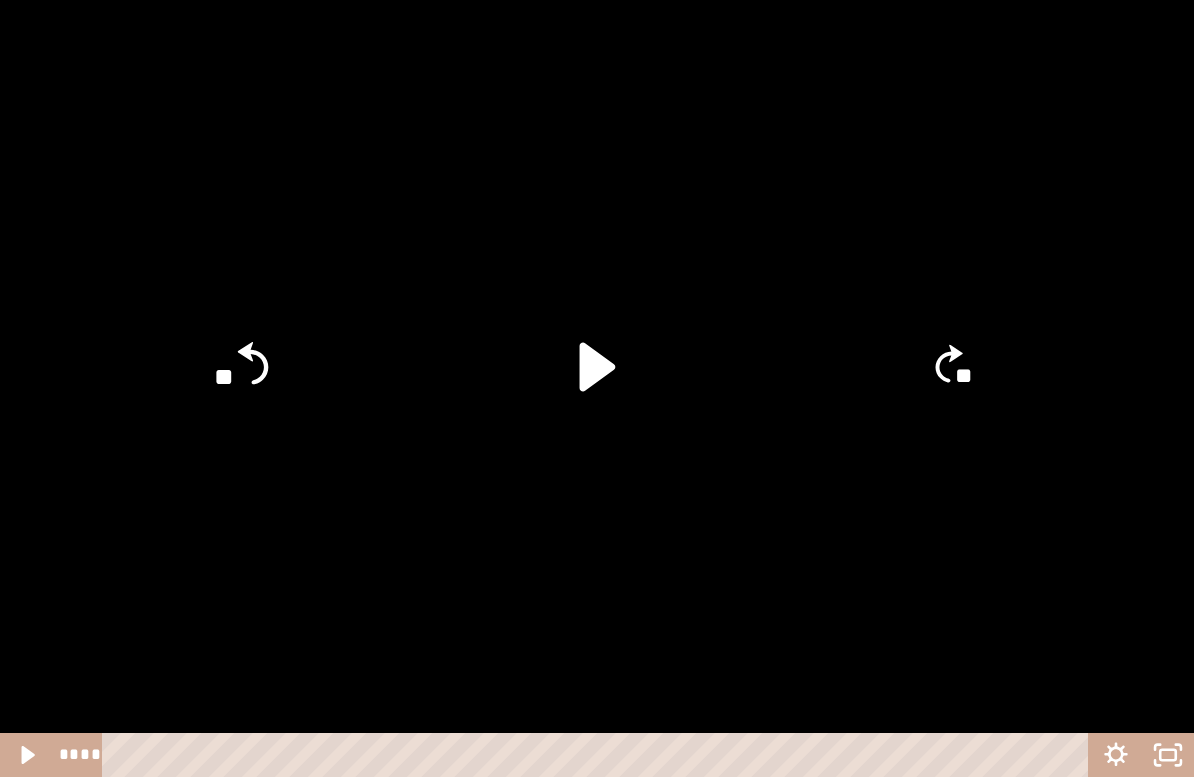 click on "**" 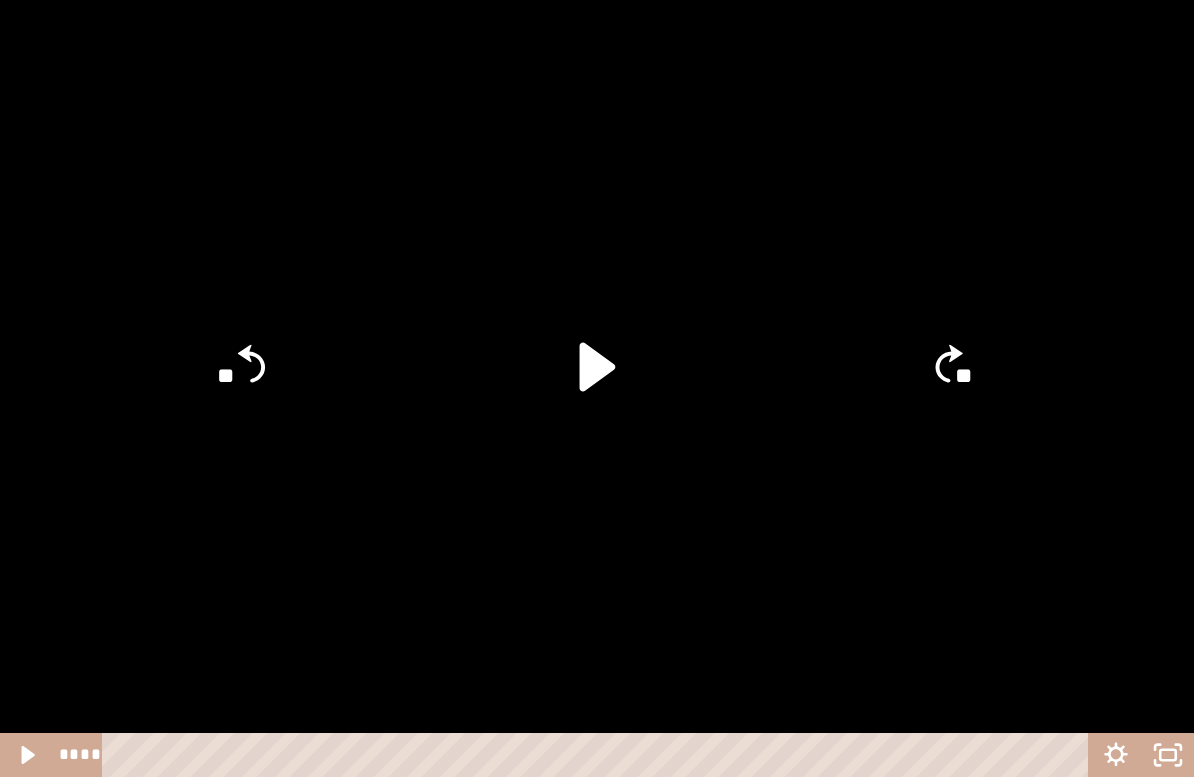 click on "**" 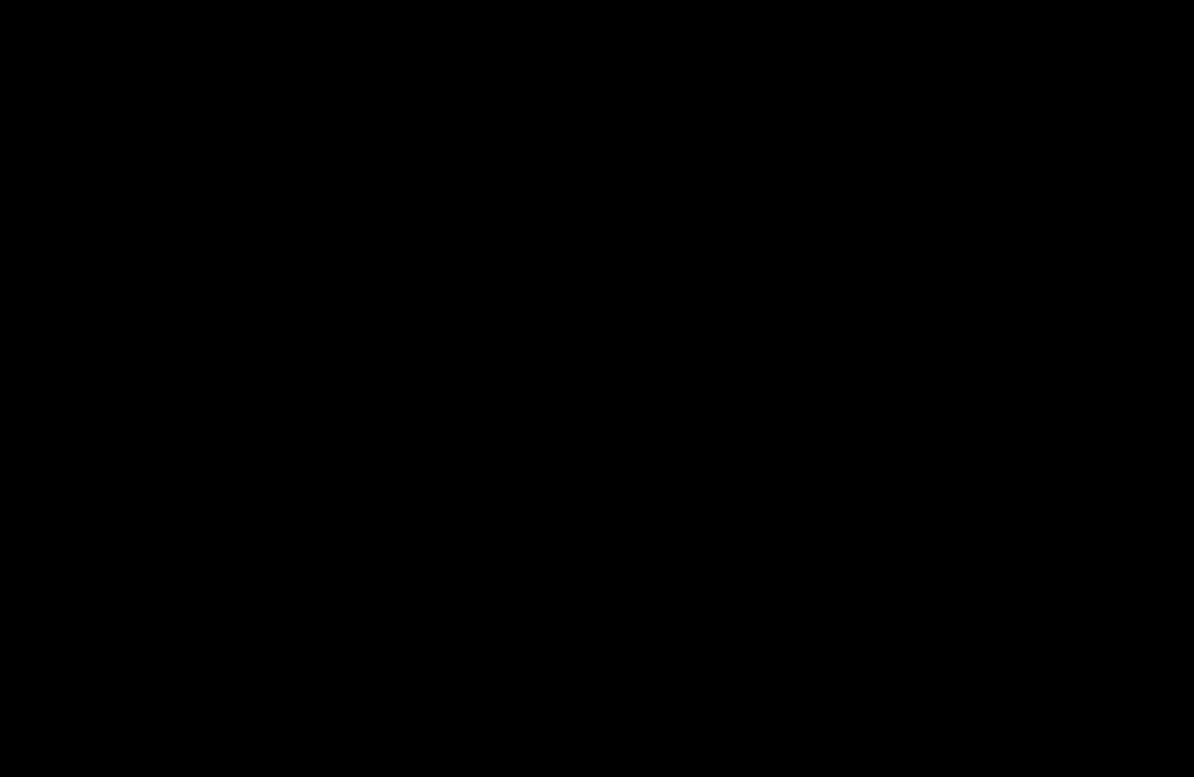 click at bounding box center (597, 388) 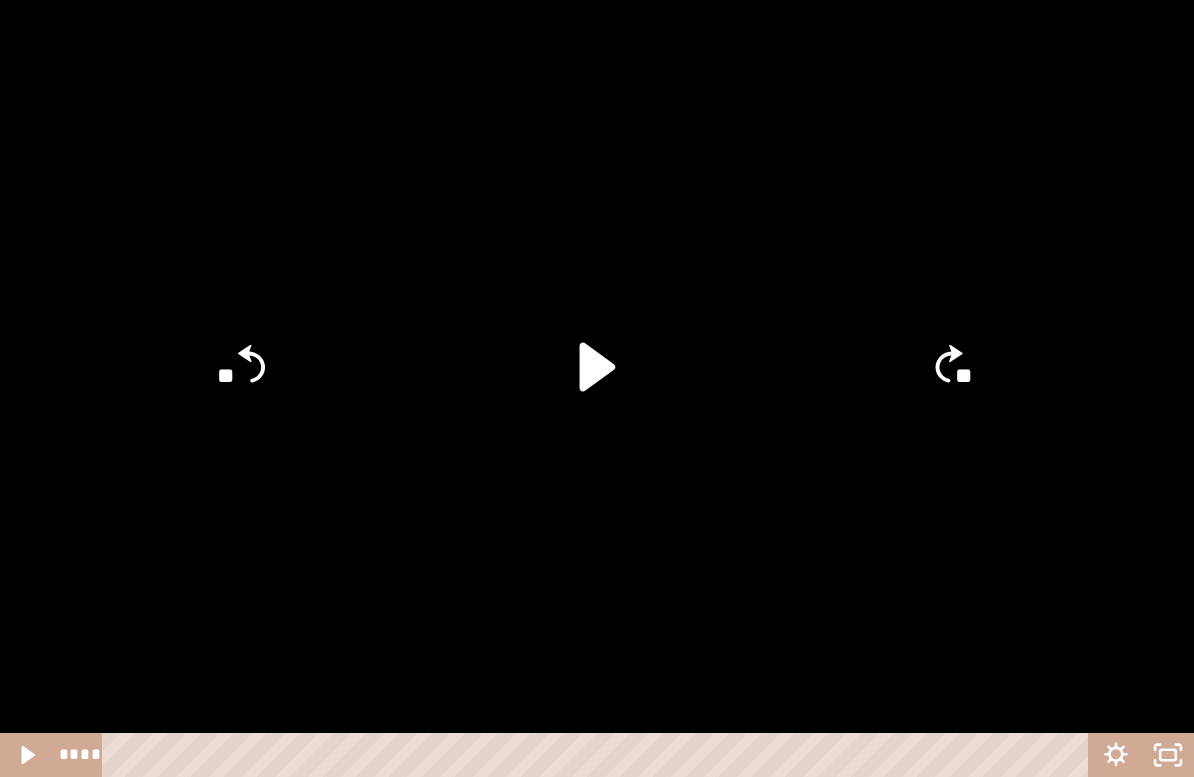 click 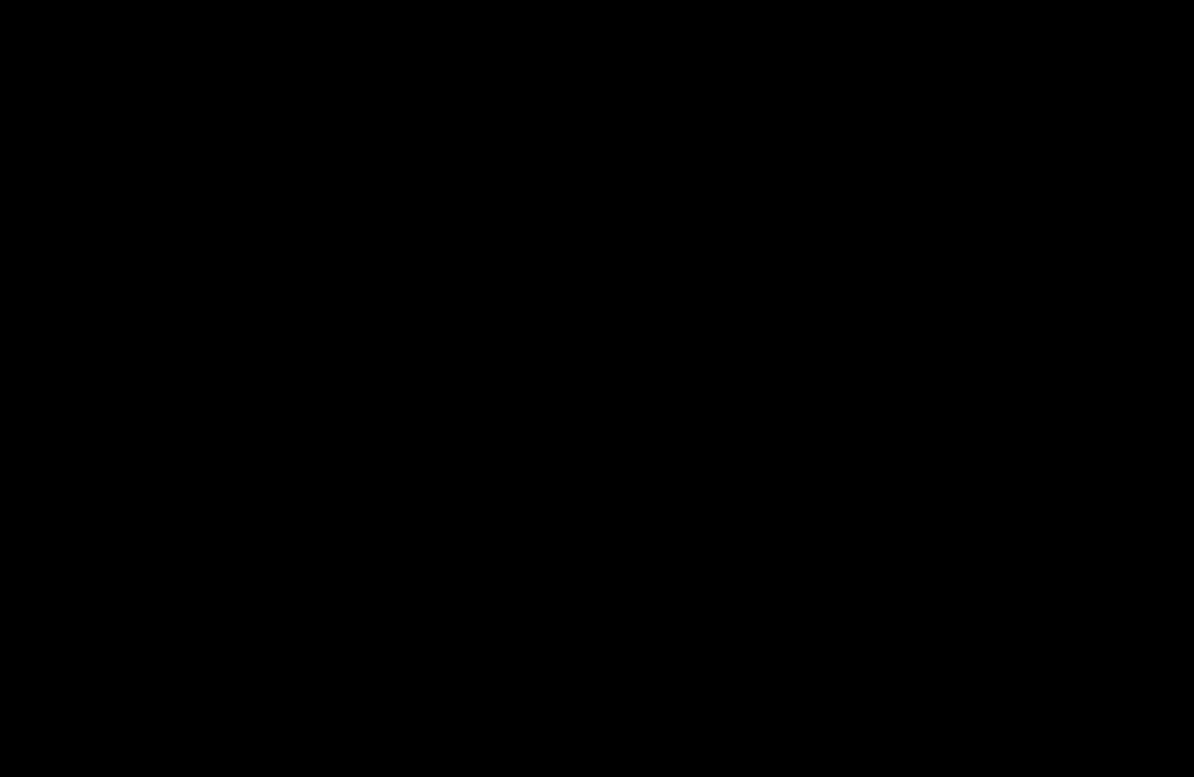 click at bounding box center (597, 388) 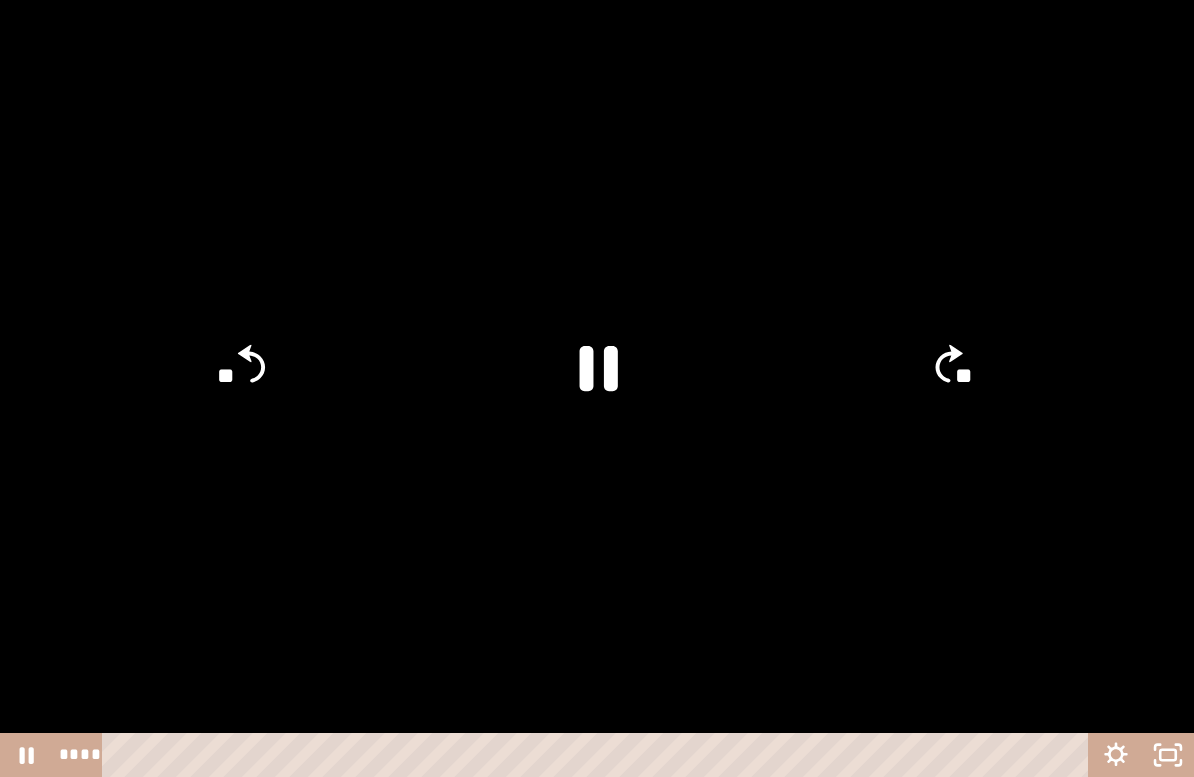 click on "**" 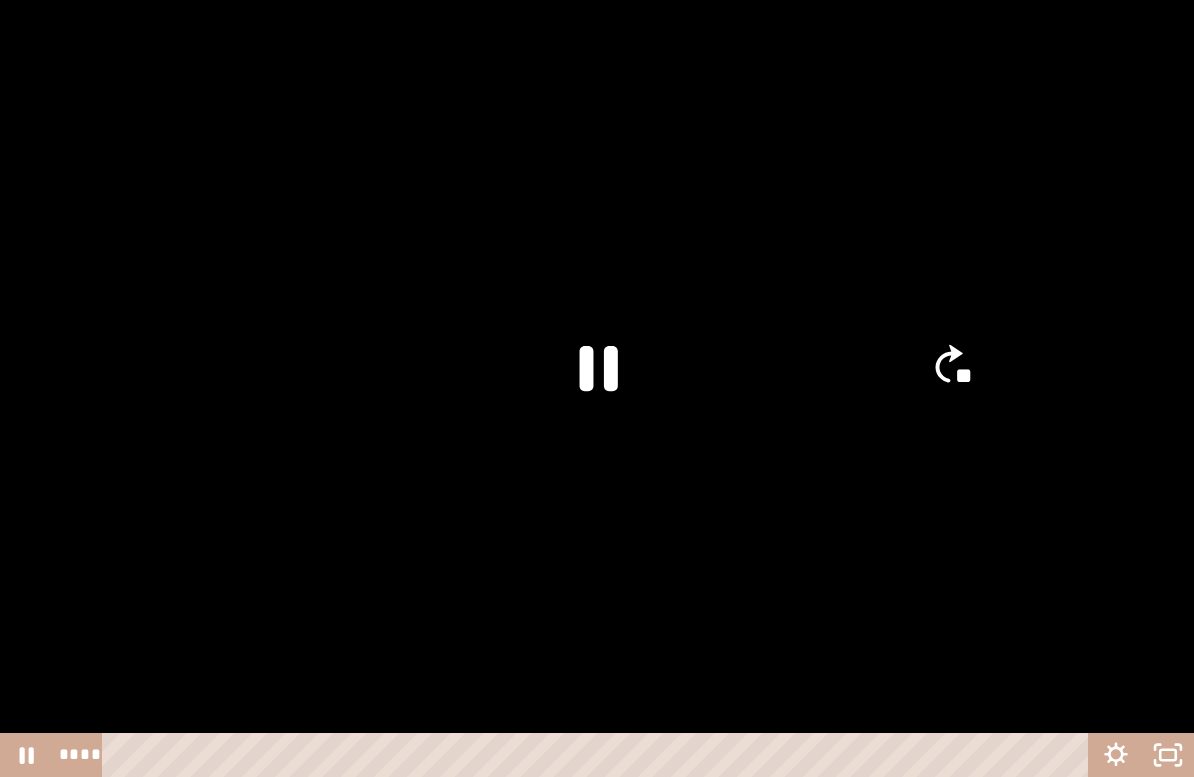 click on "**" 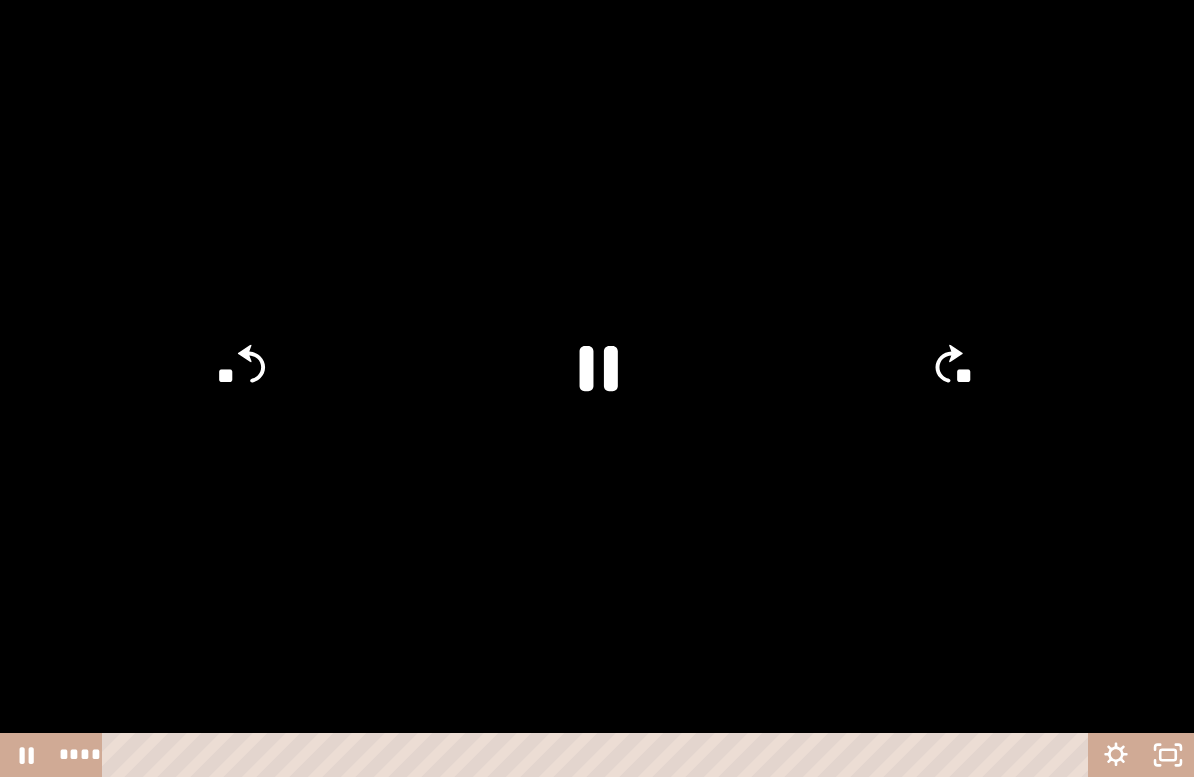 click on "**" 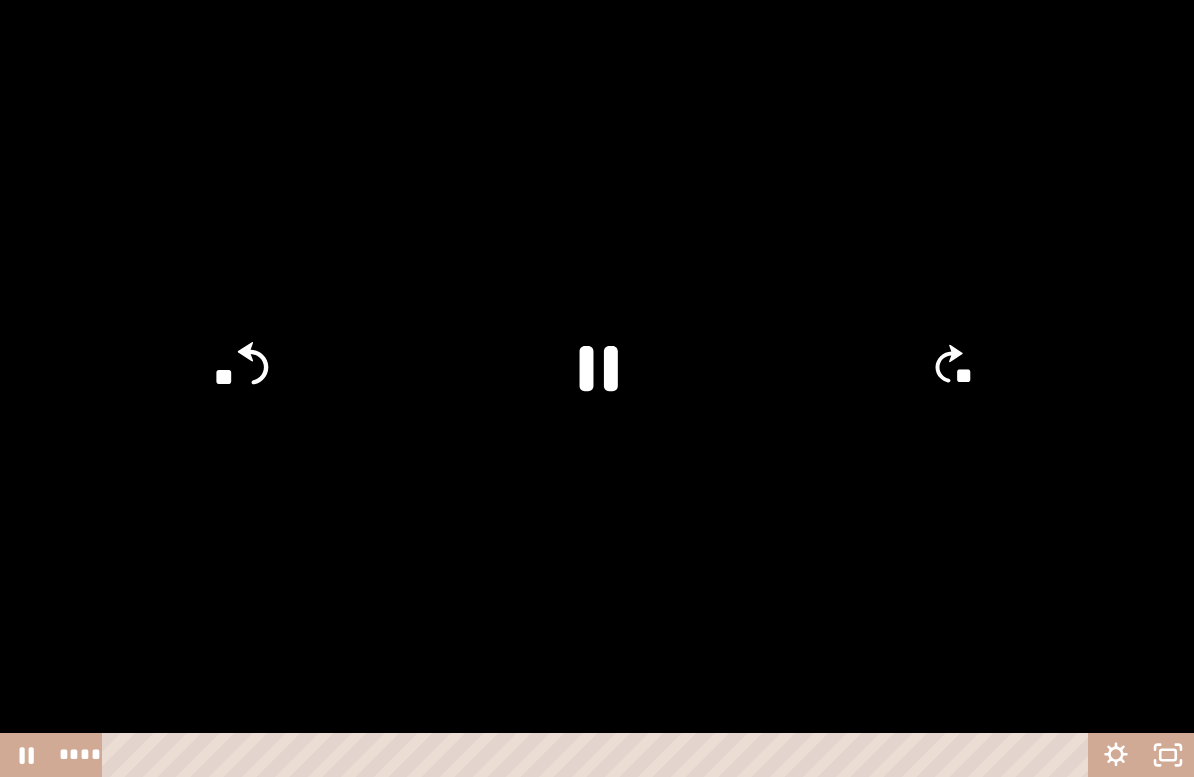 click on "**" 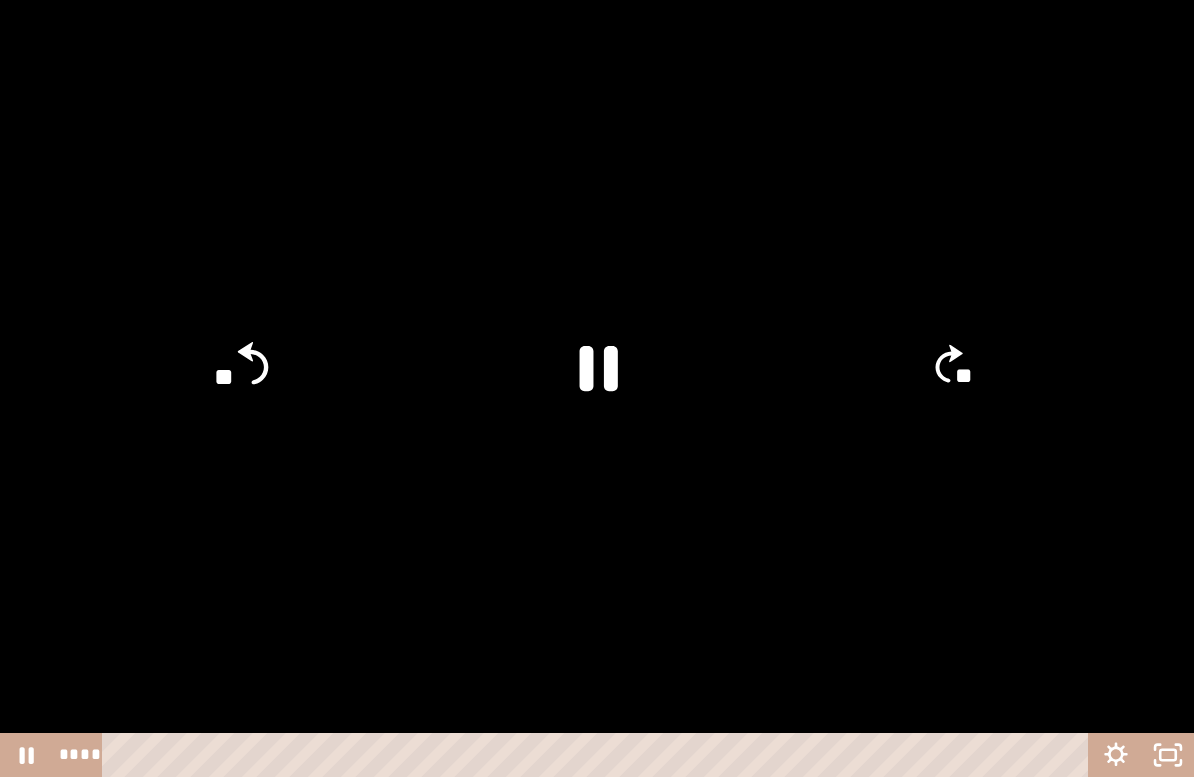click on "**" 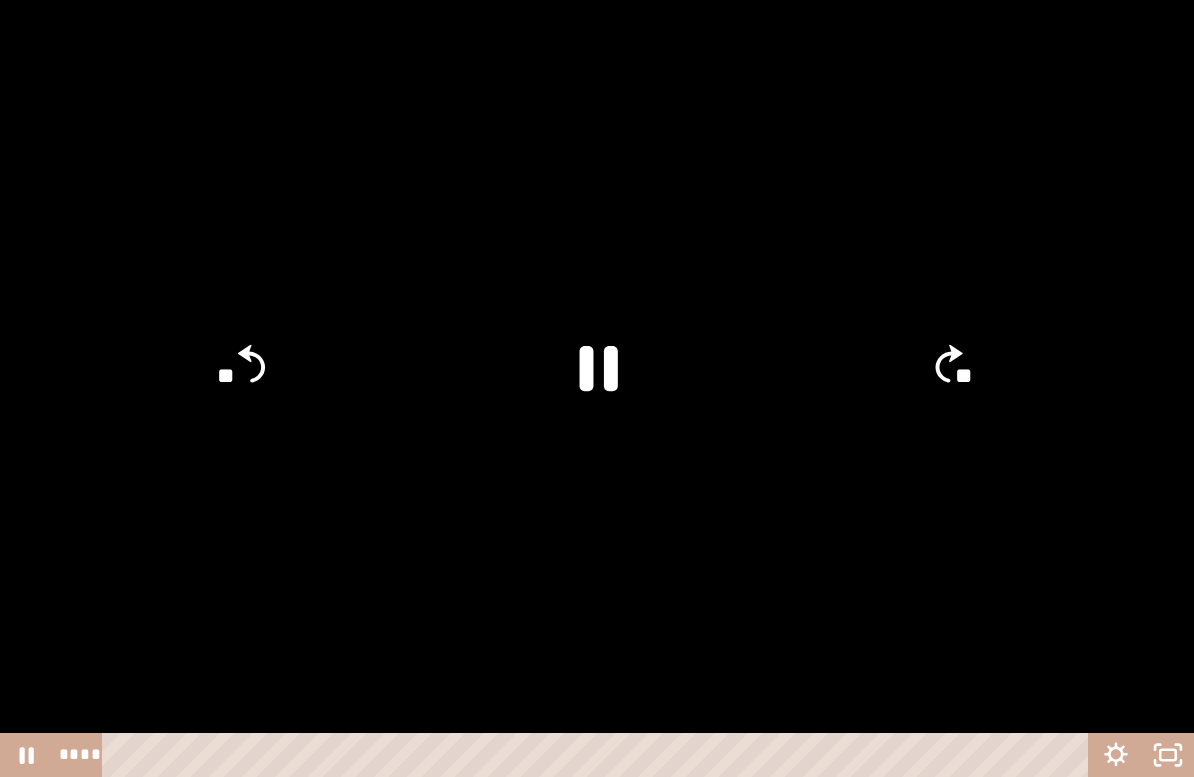 click on "**" 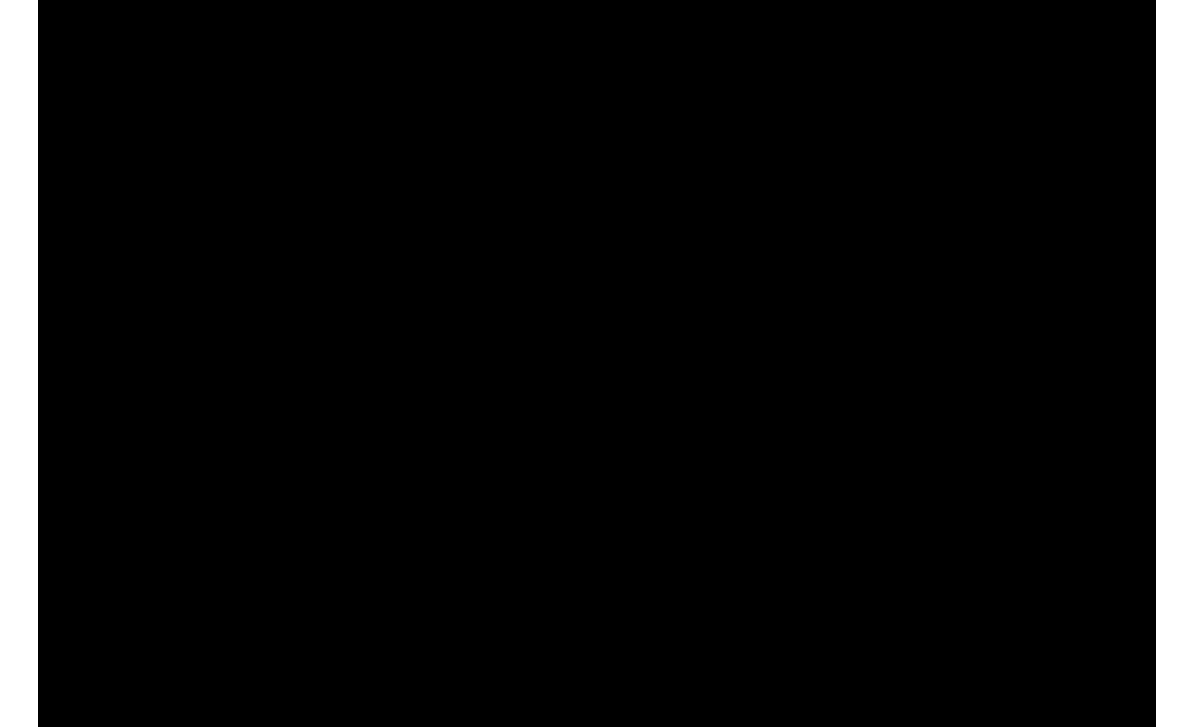 scroll, scrollTop: 2318, scrollLeft: 0, axis: vertical 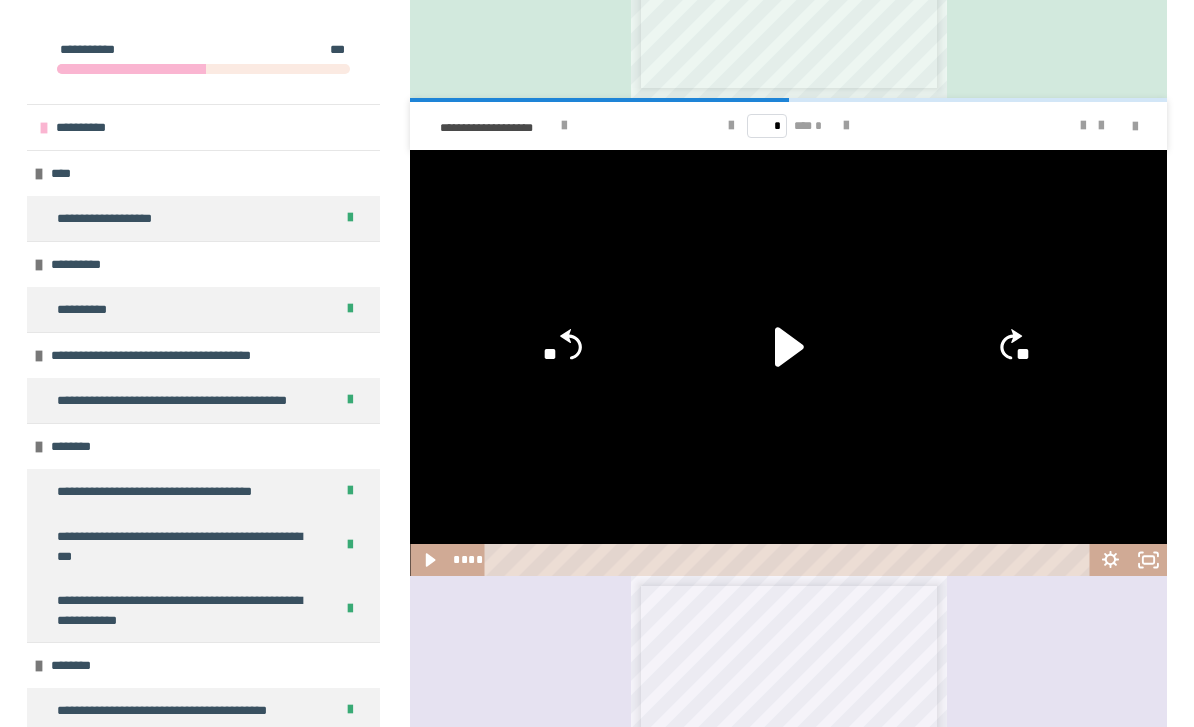 click 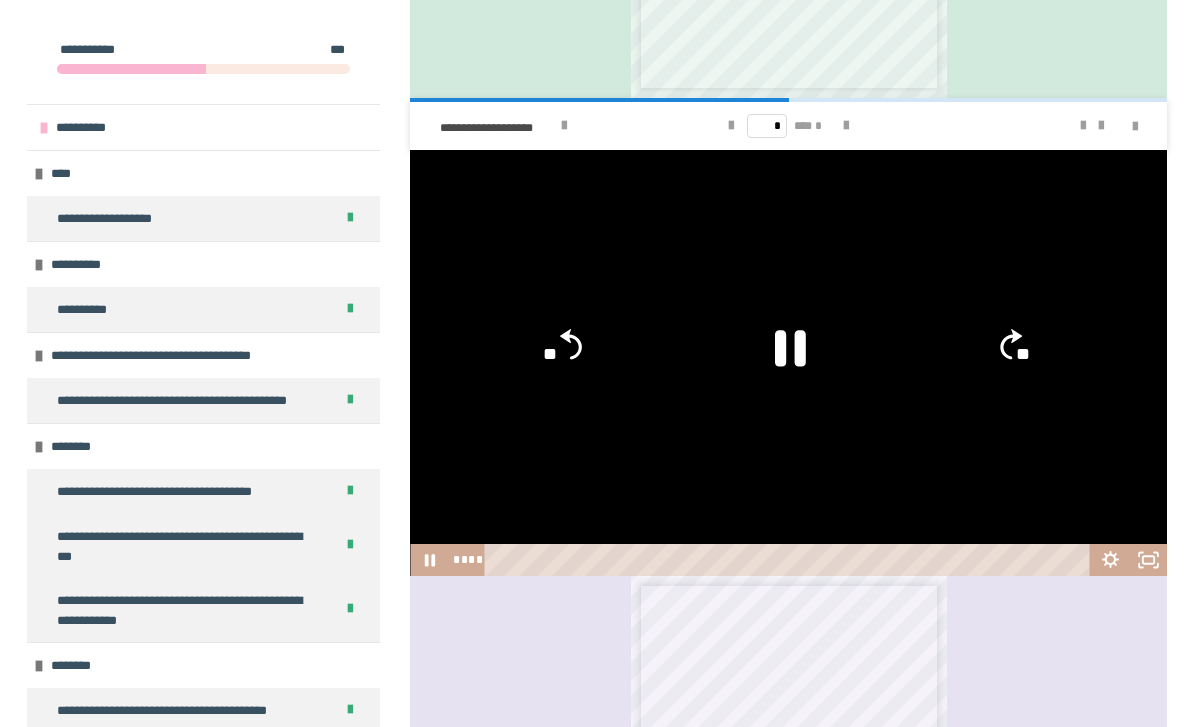 scroll, scrollTop: 34, scrollLeft: 0, axis: vertical 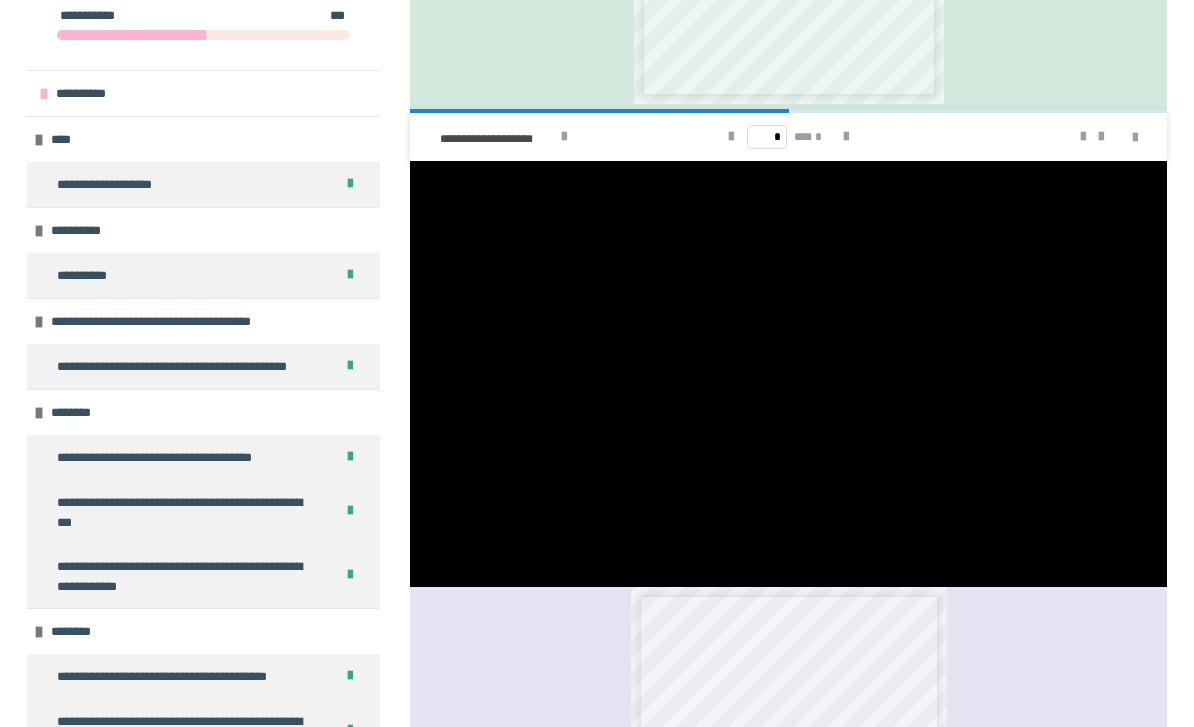 click at bounding box center (788, 374) 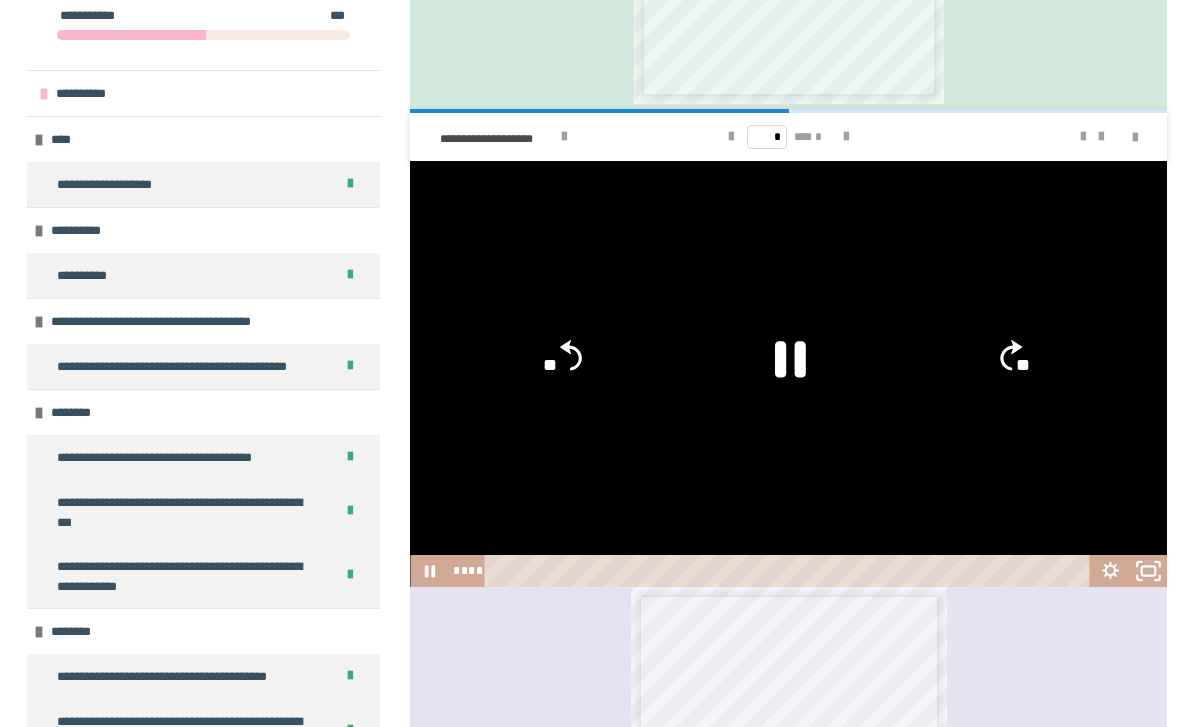 click 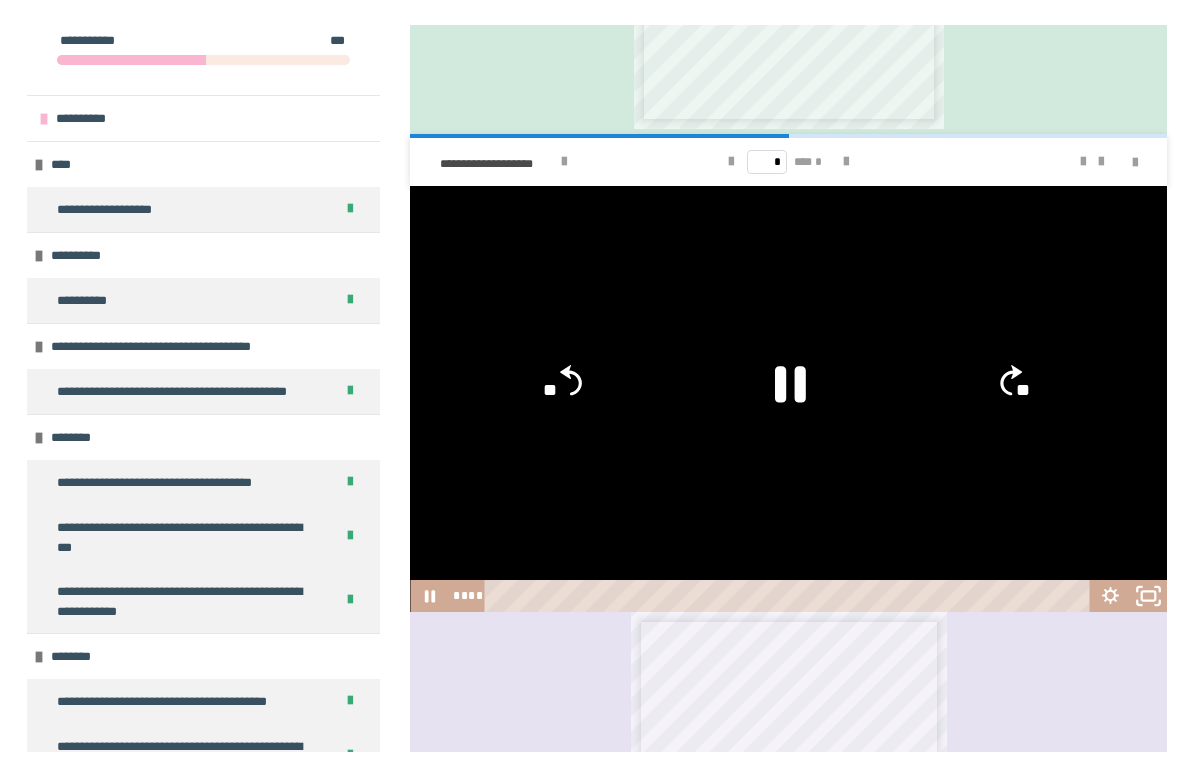 scroll, scrollTop: 24, scrollLeft: 0, axis: vertical 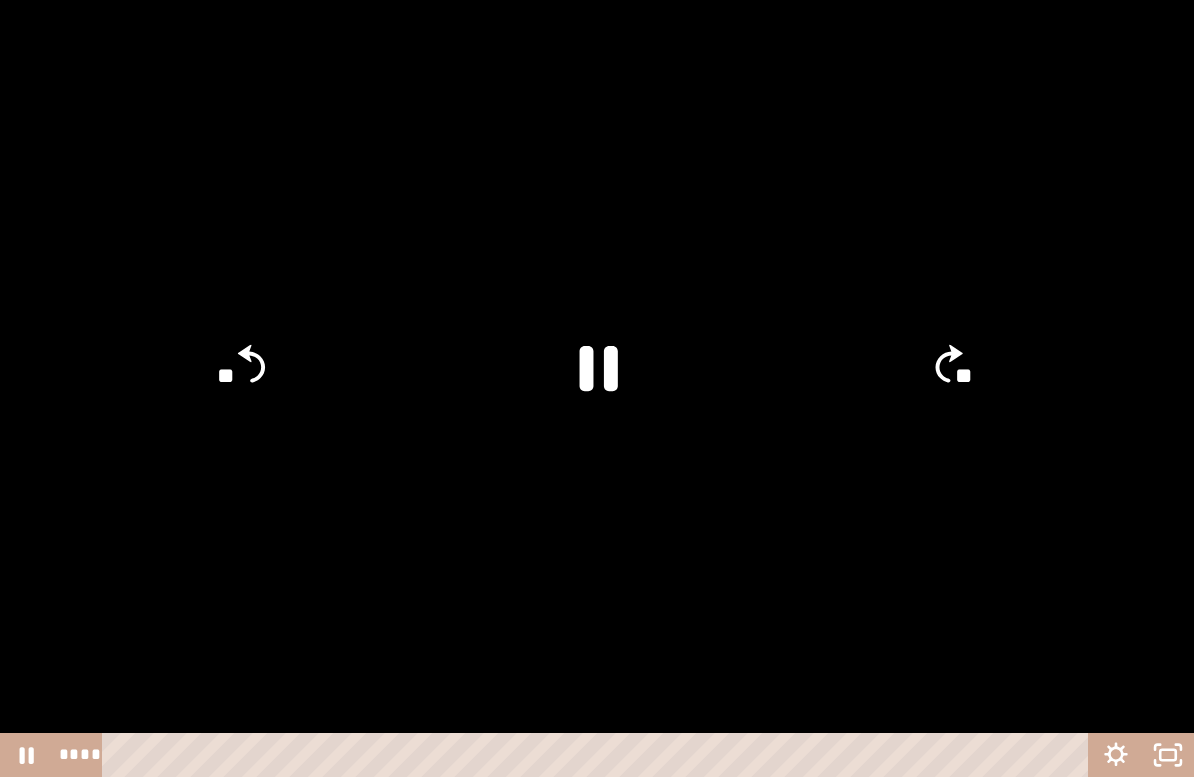 click at bounding box center (597, 388) 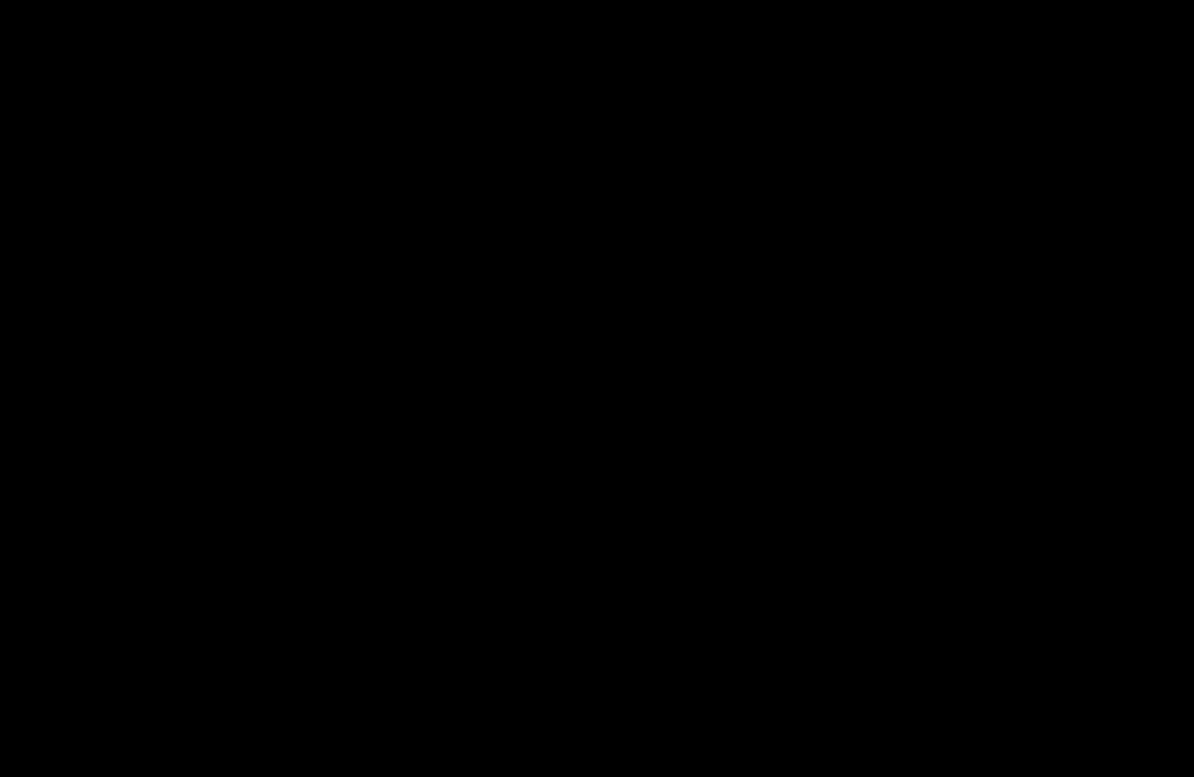 click at bounding box center [597, 388] 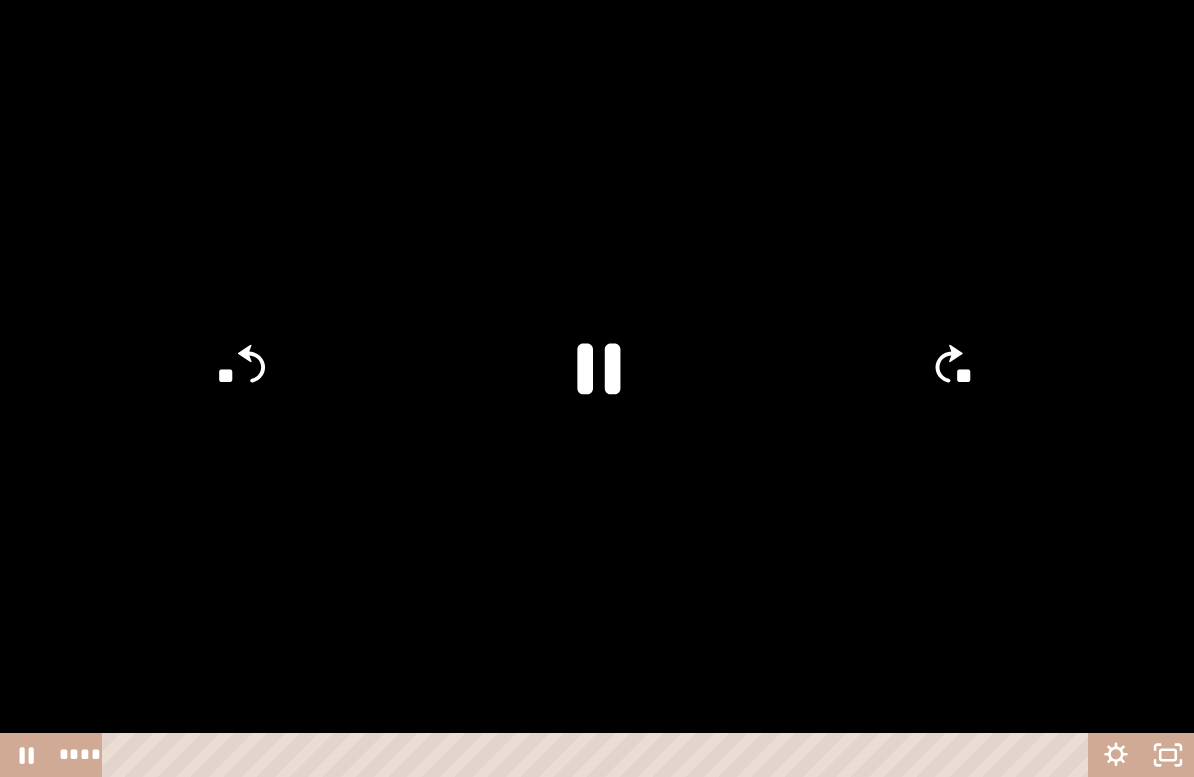 click 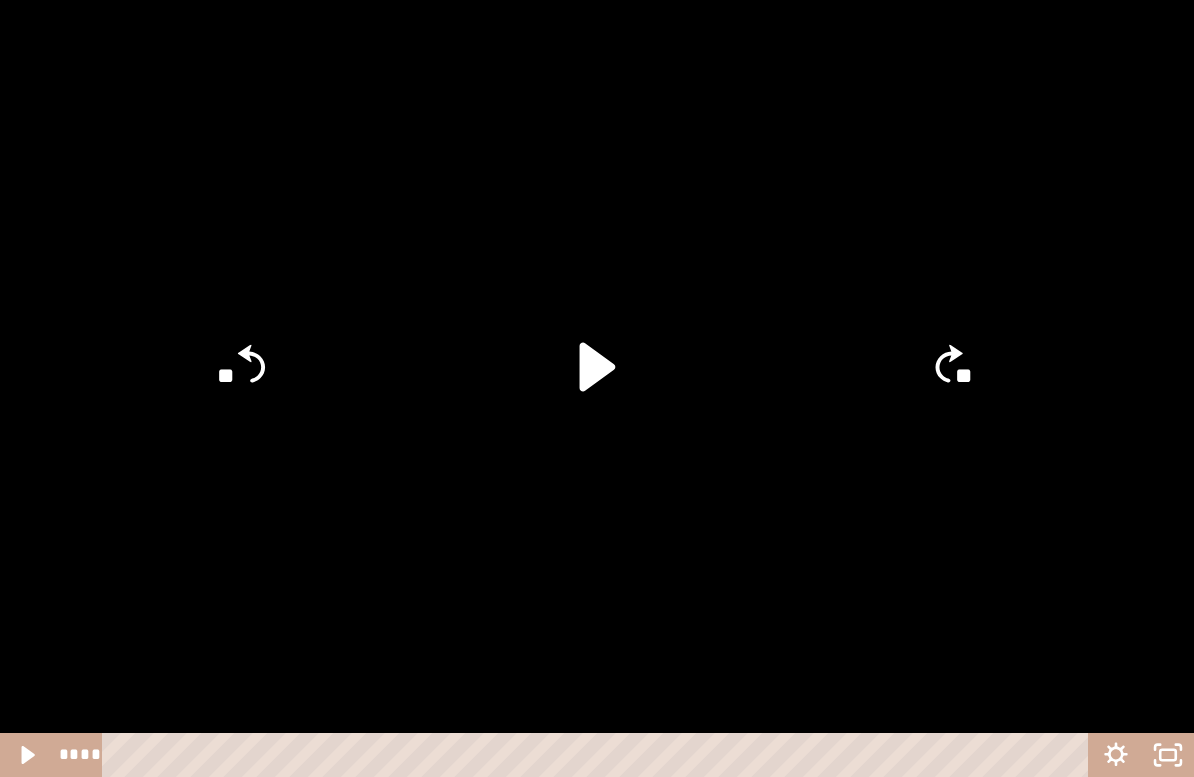 click at bounding box center (597, 388) 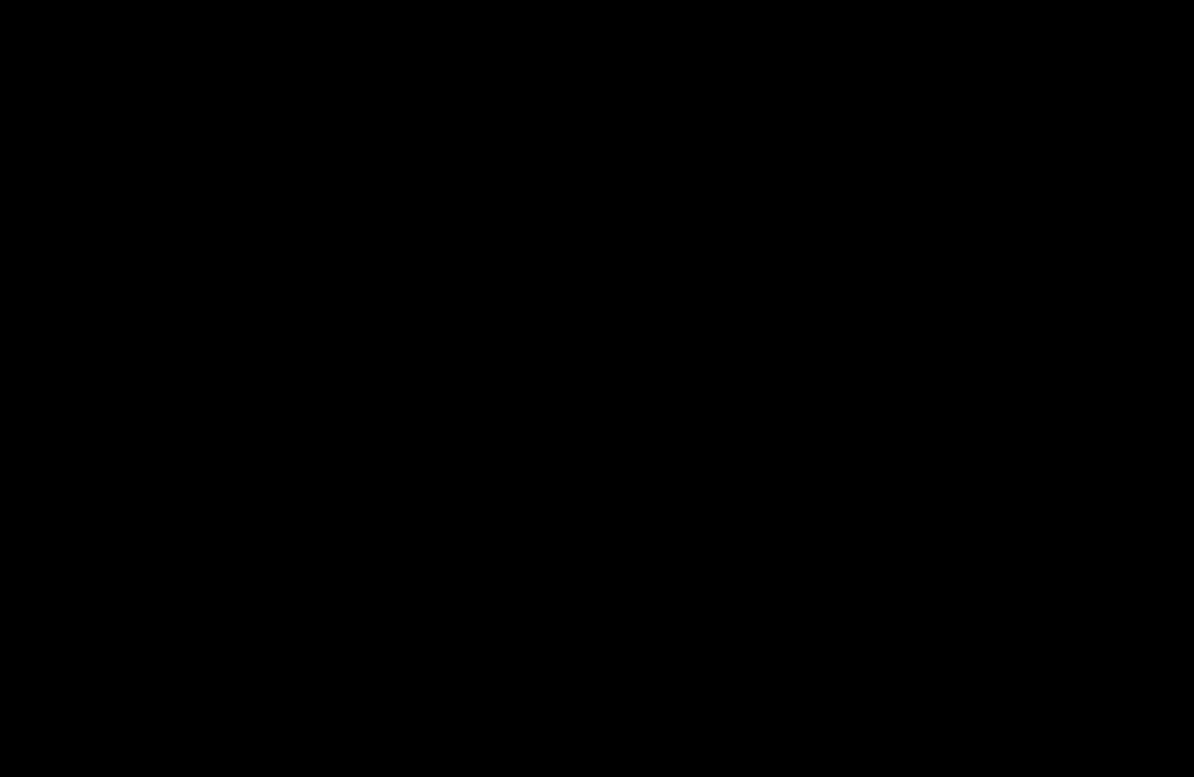 click at bounding box center (597, 388) 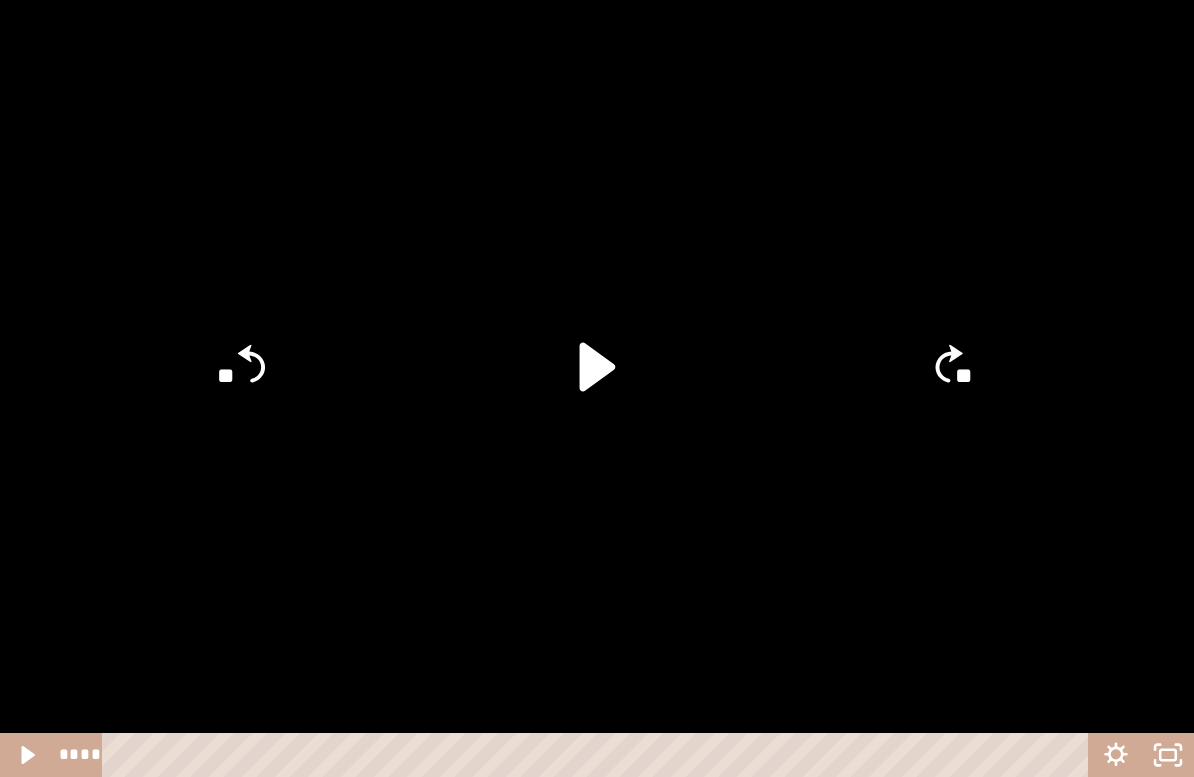 click on "**" 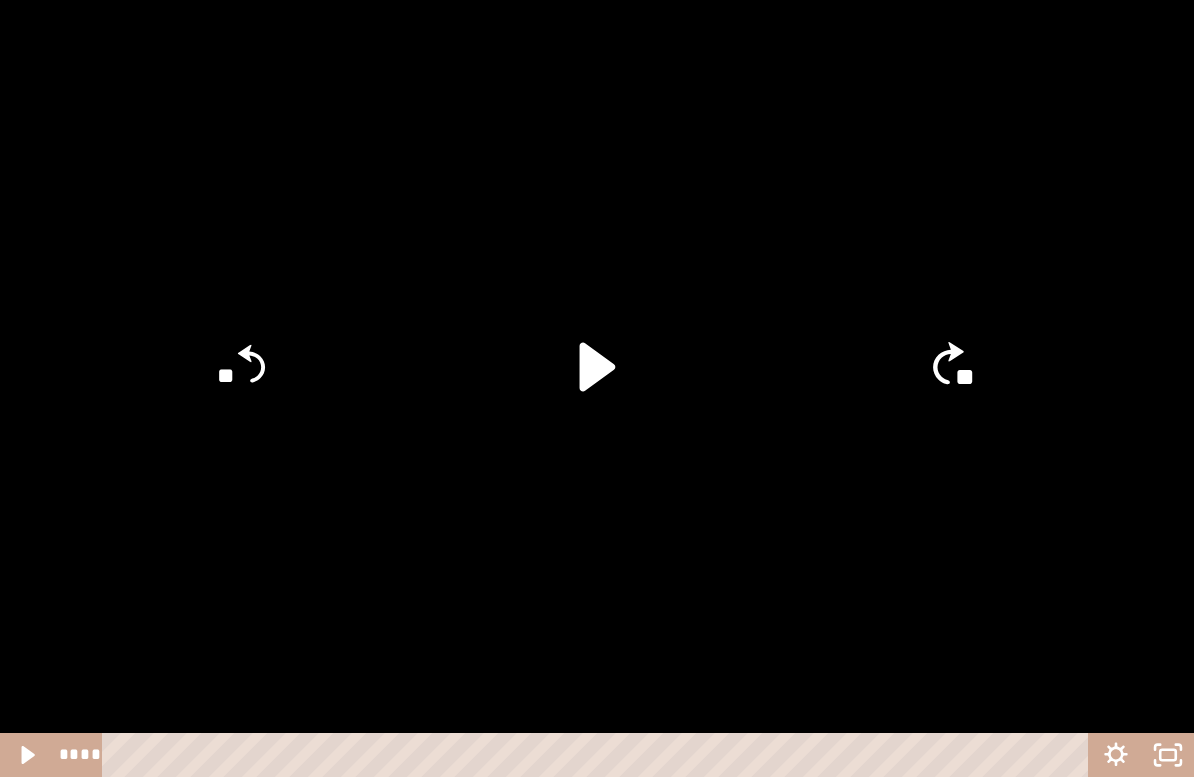 click on "**" 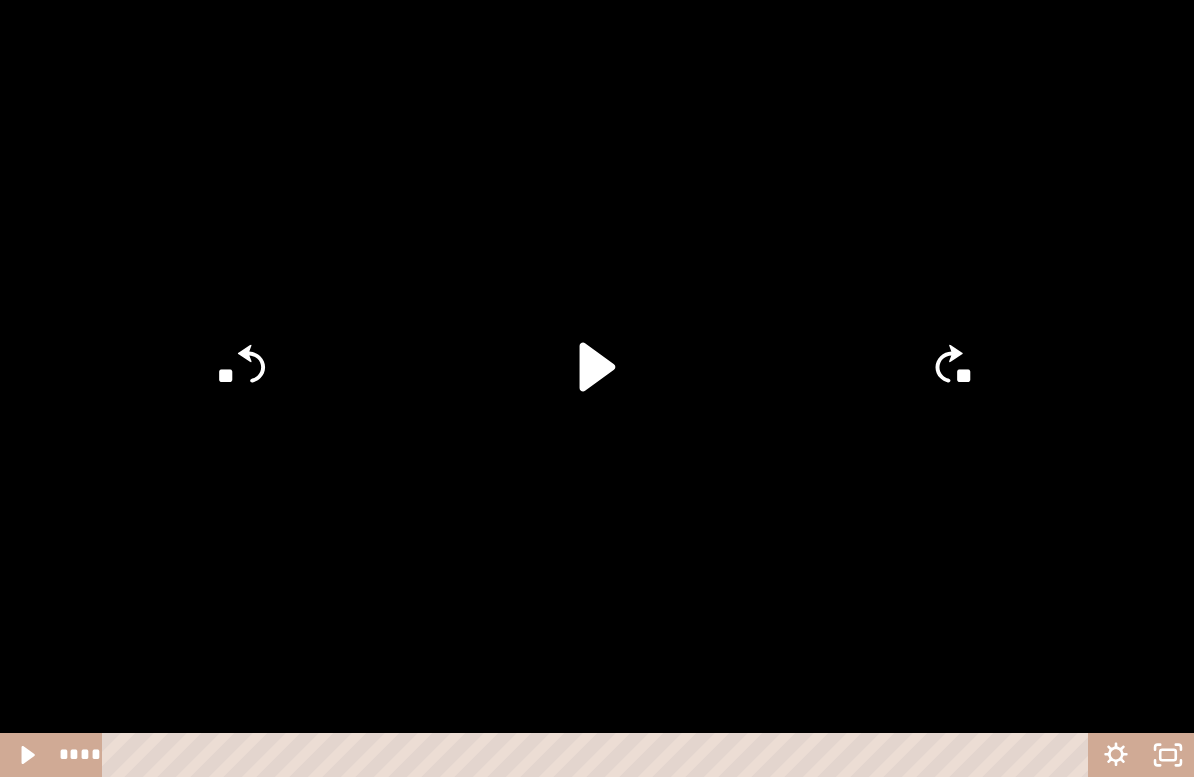click on "**" 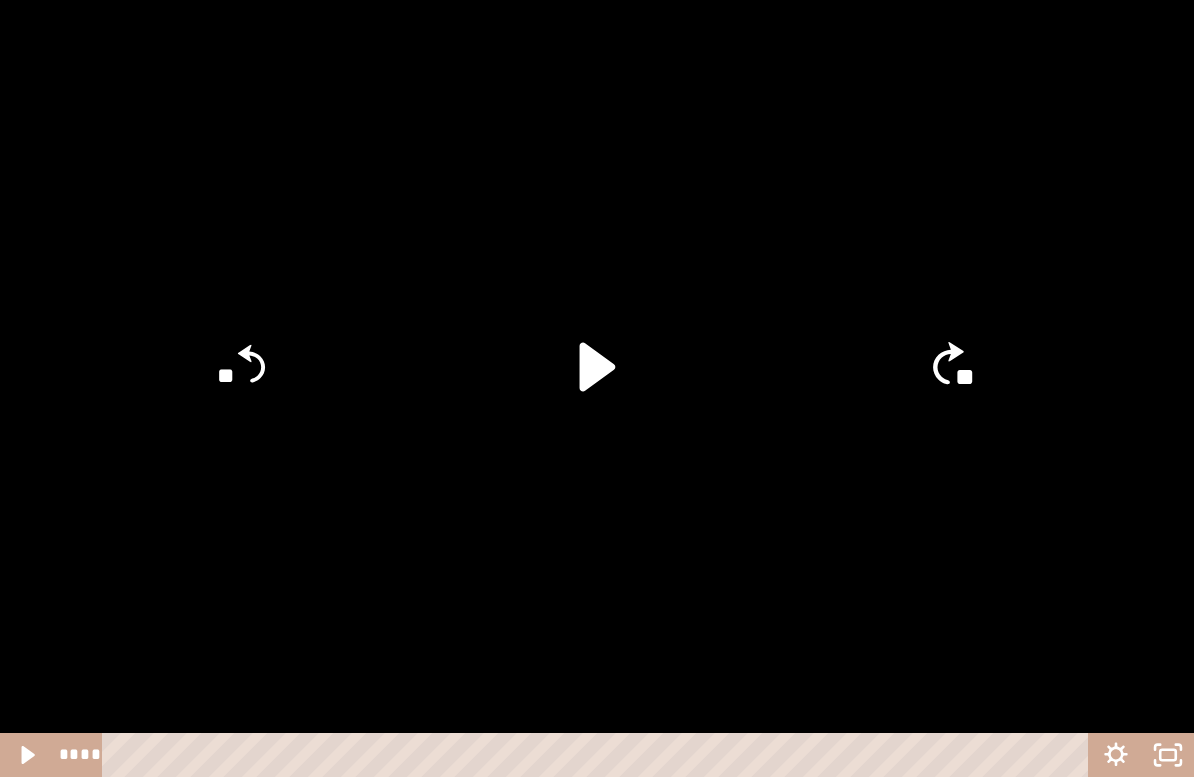 click on "**" 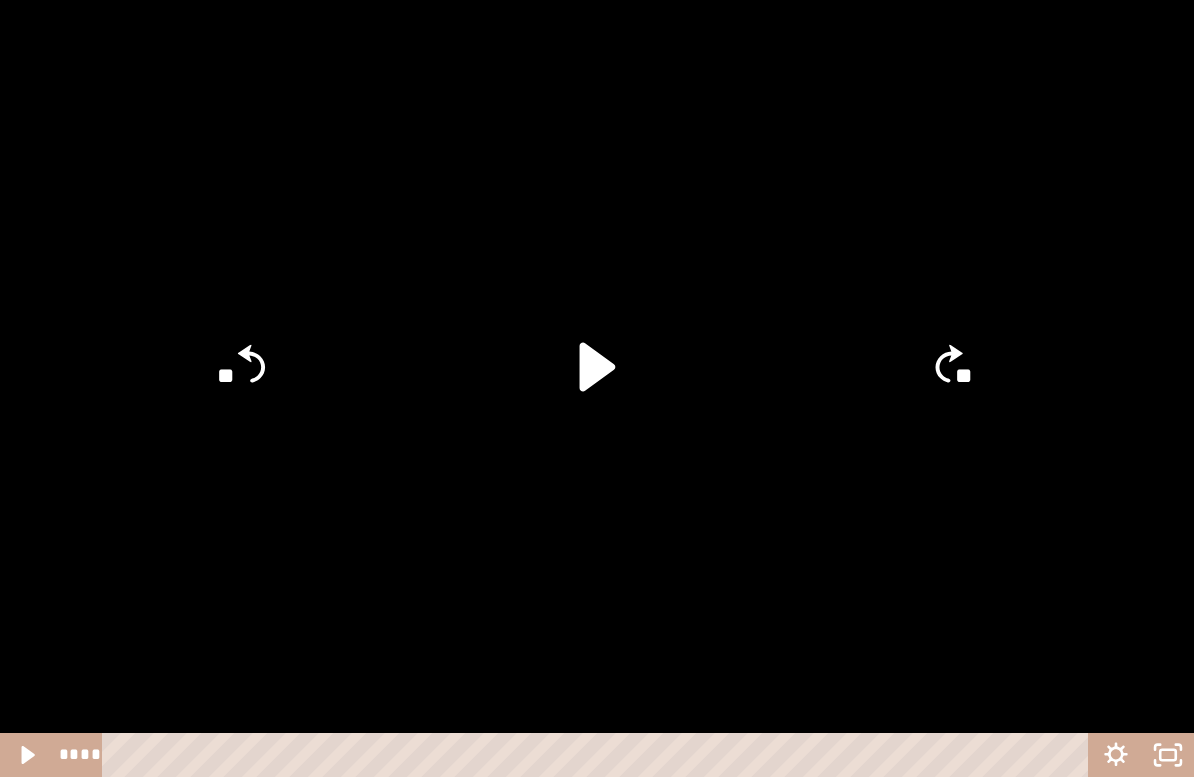 click on "**" 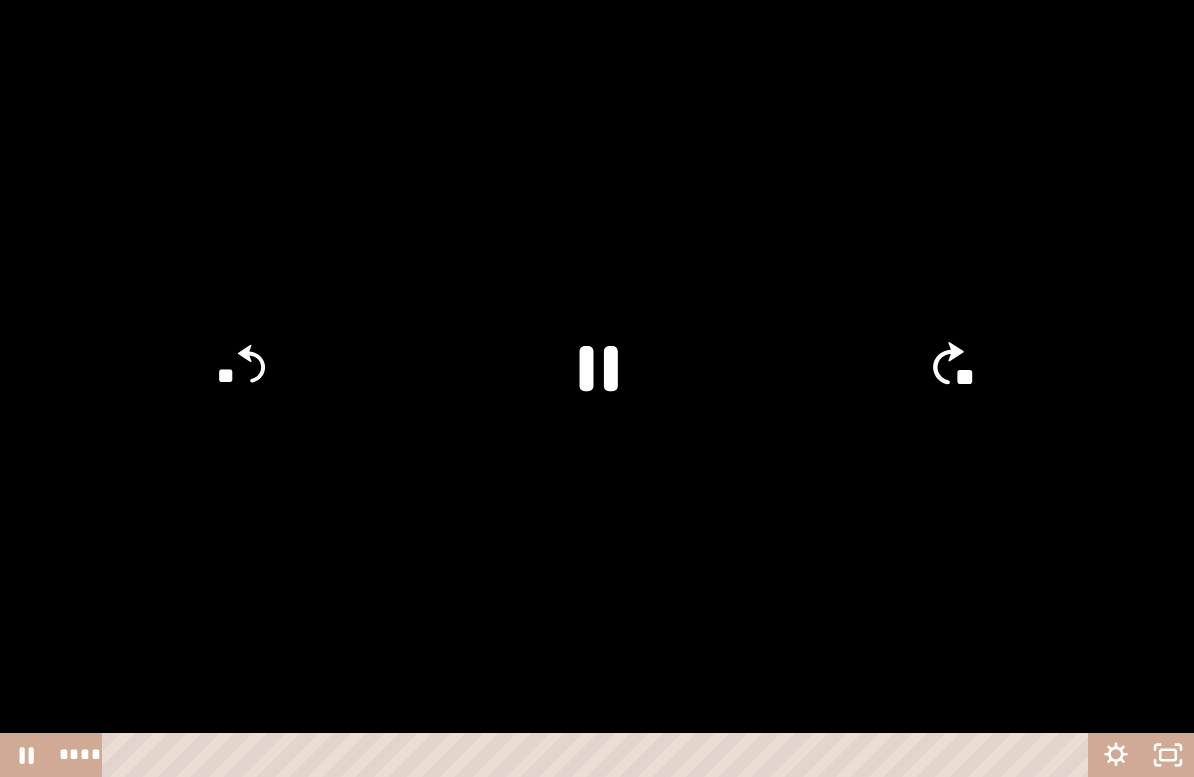 click on "**" 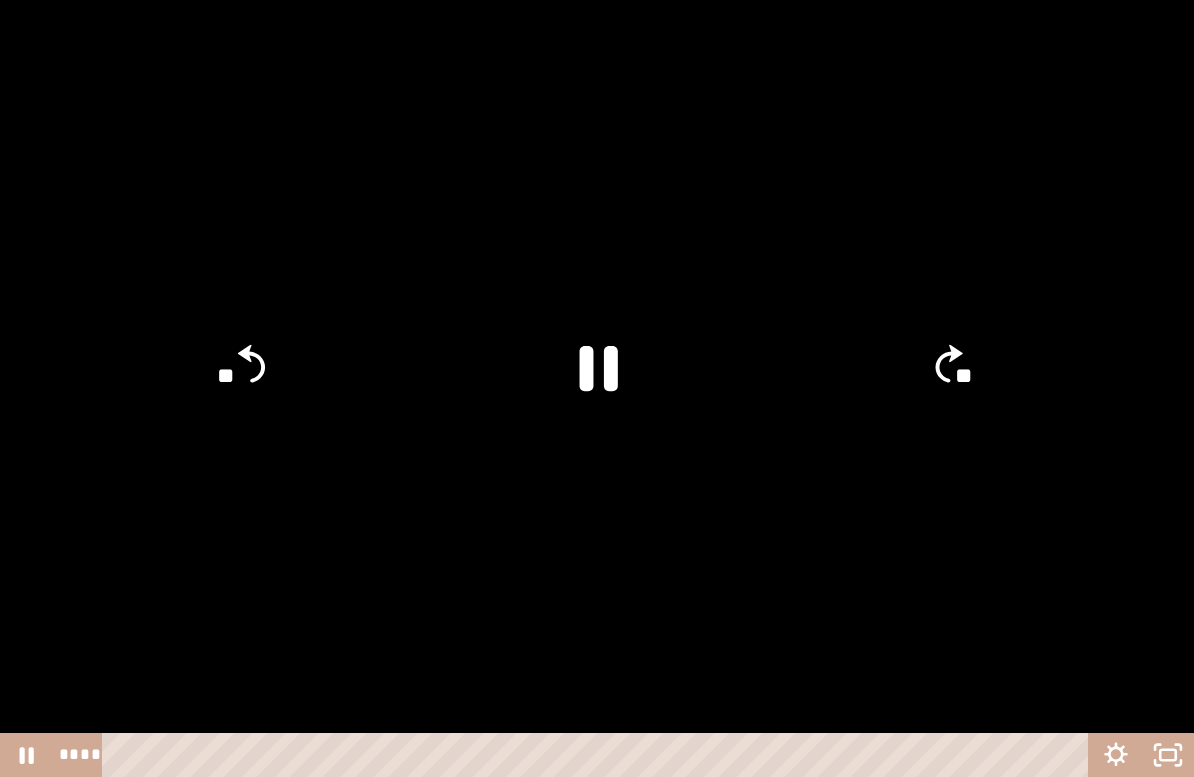 click on "**" 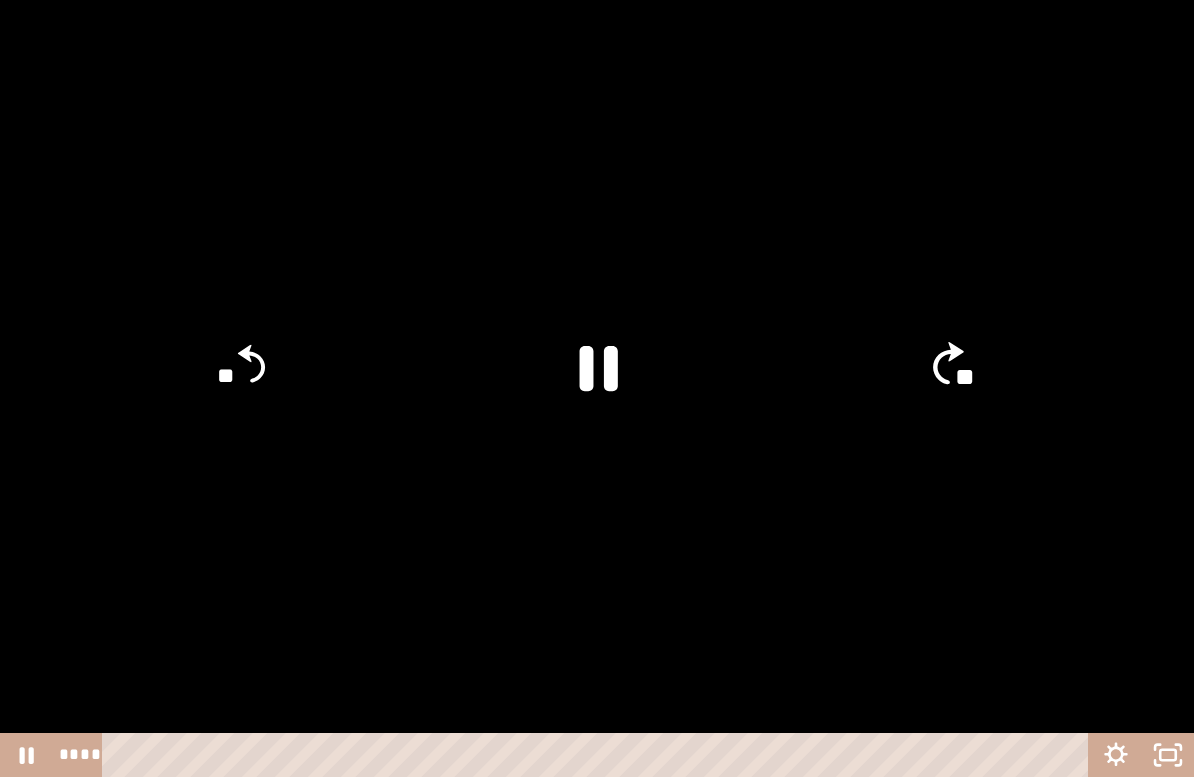 click on "**" 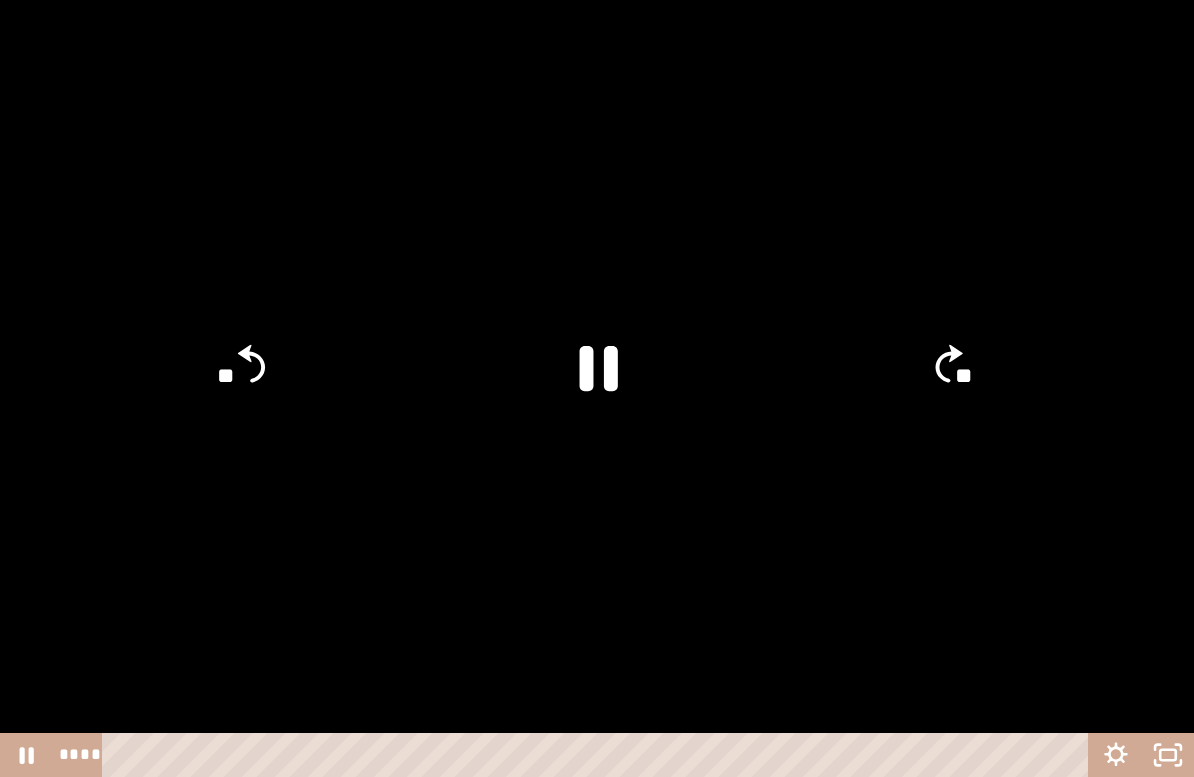 click on "**" 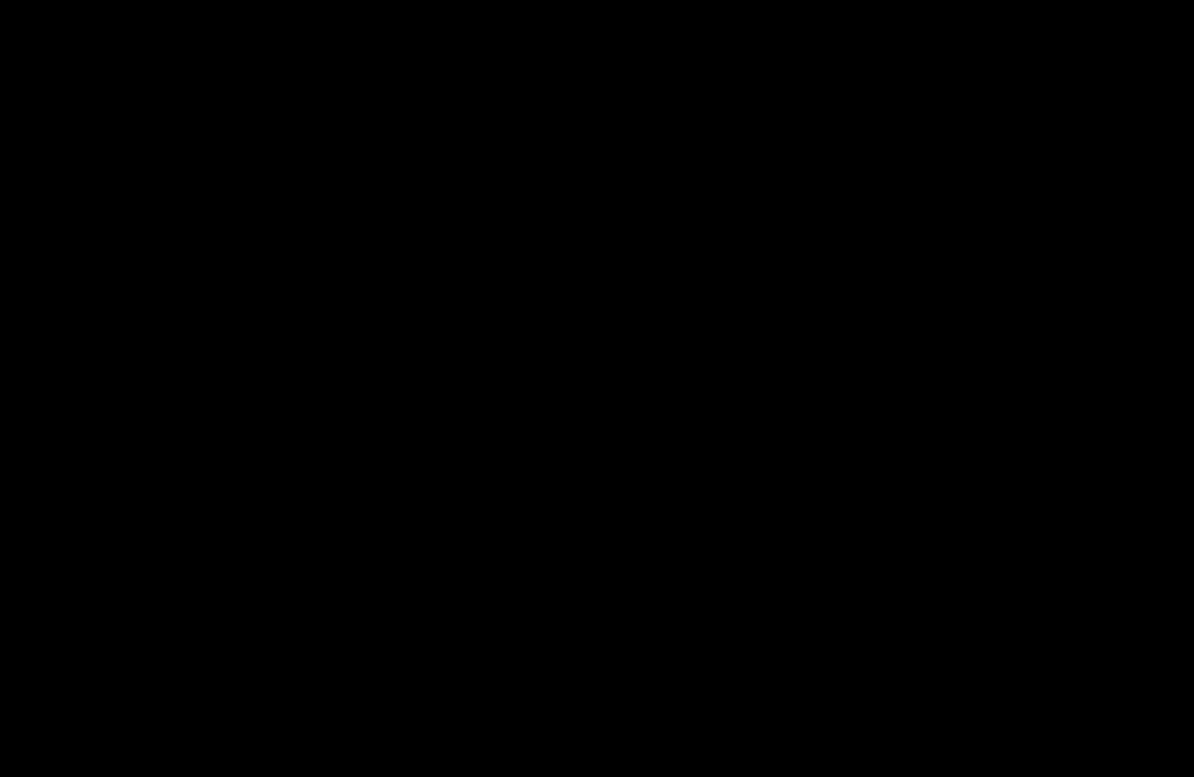 click at bounding box center [597, 388] 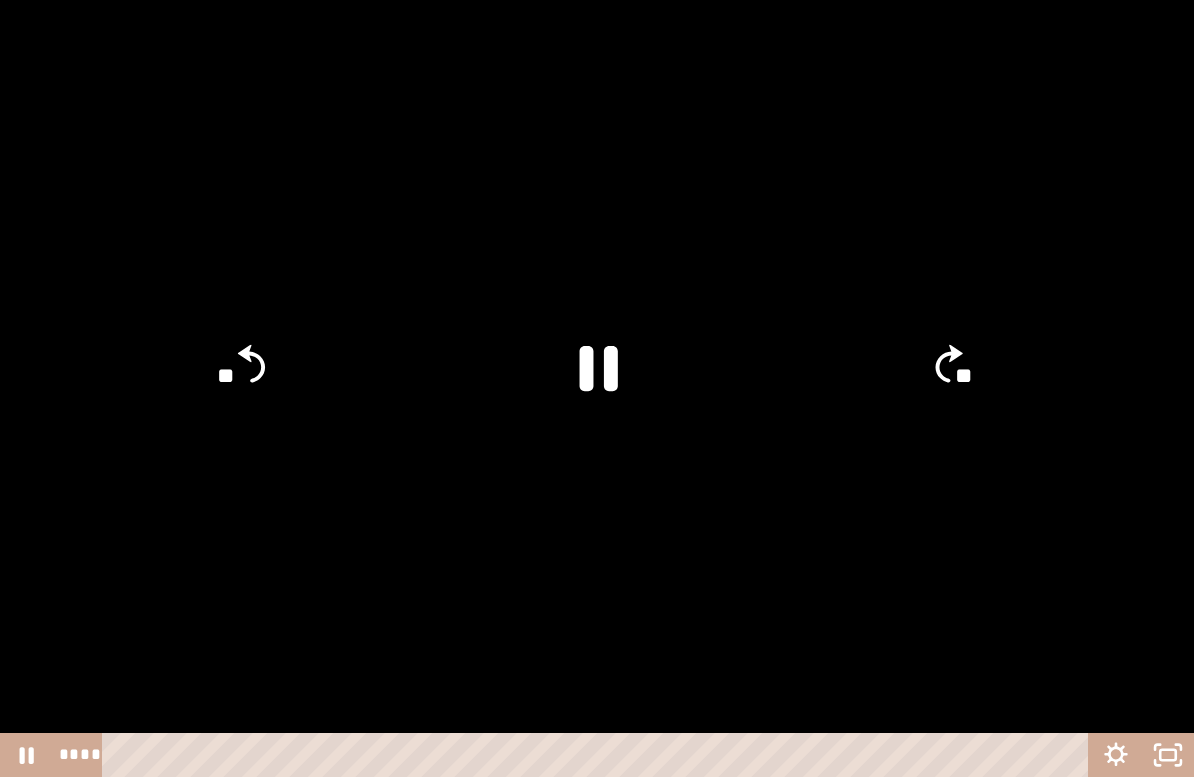 click 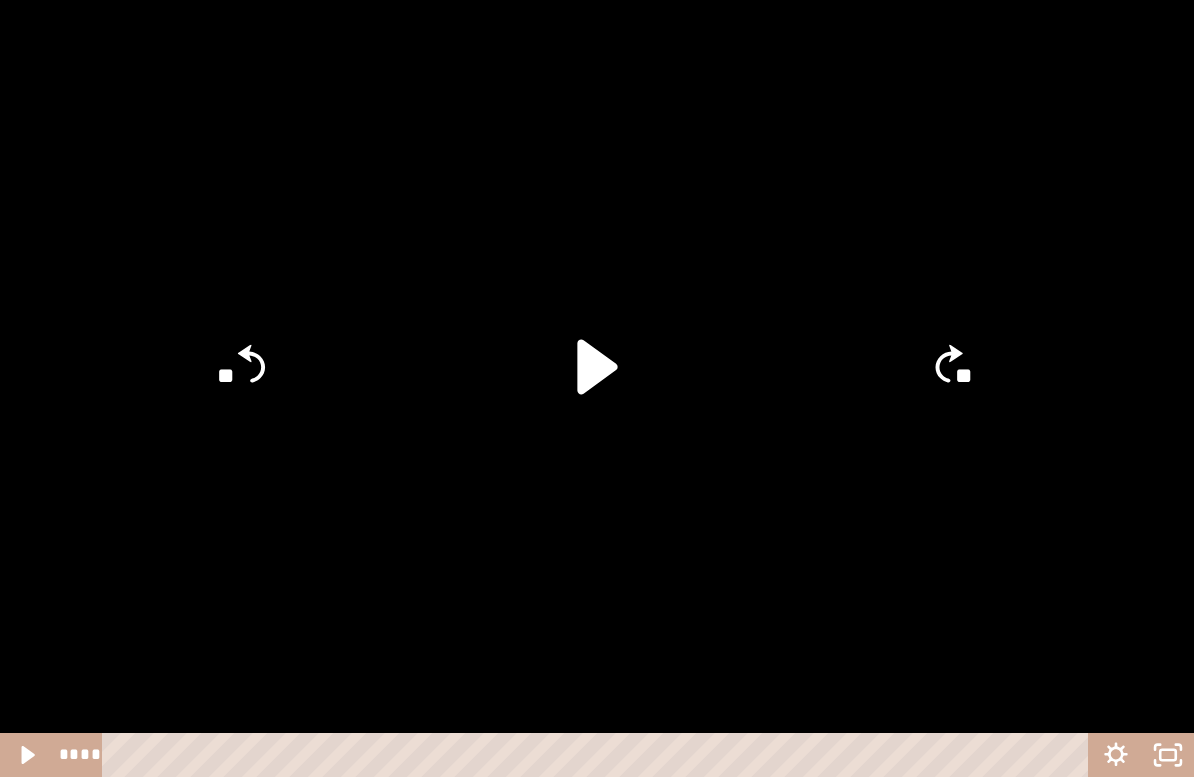 click 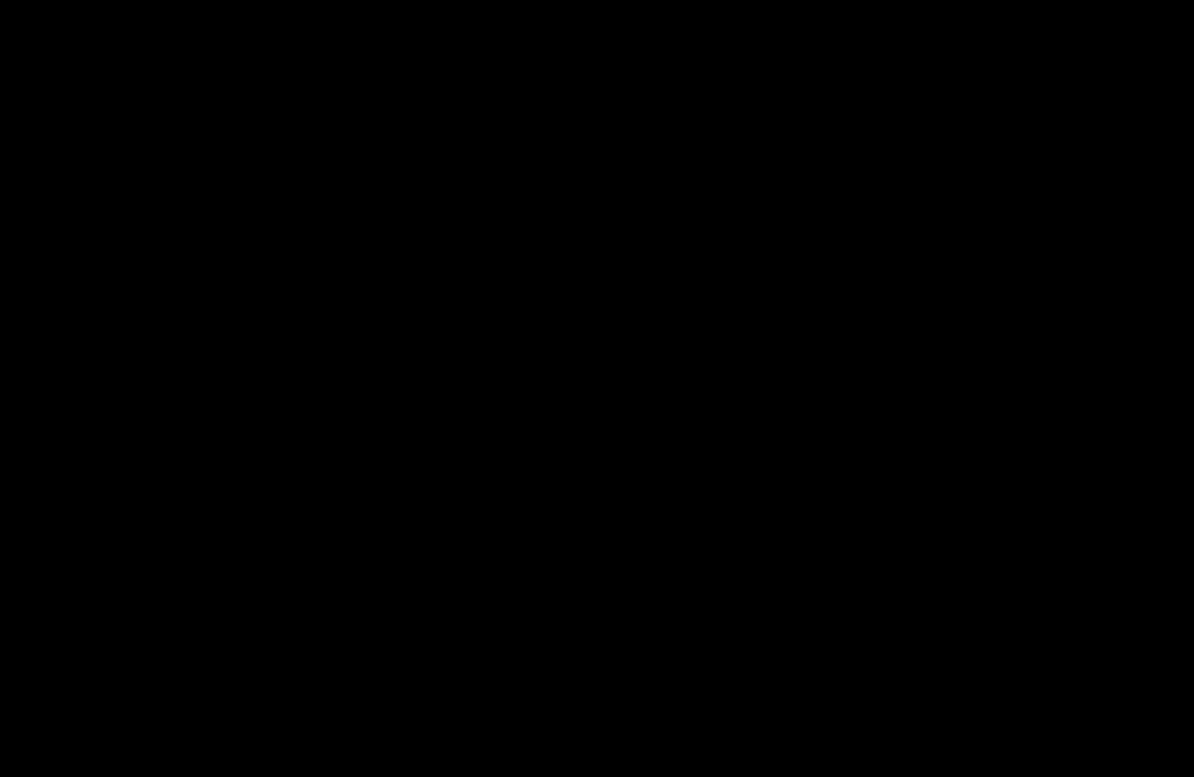 click at bounding box center (597, 388) 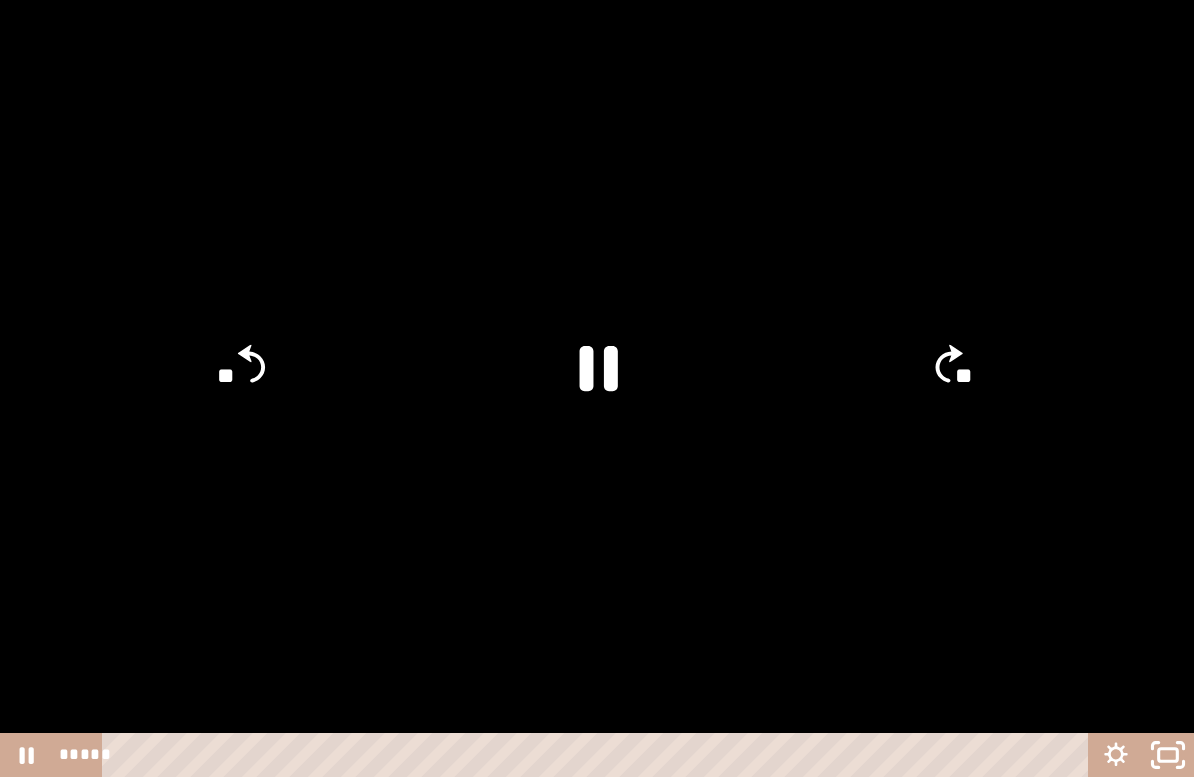 click 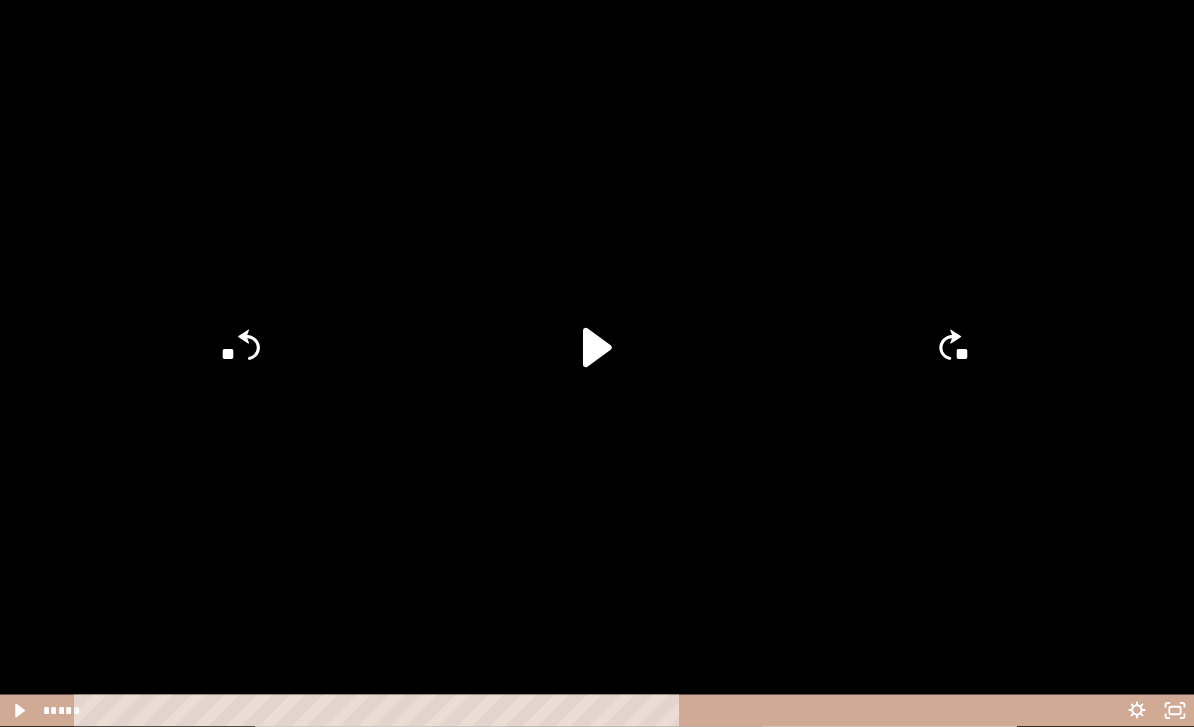 scroll, scrollTop: 4189, scrollLeft: 0, axis: vertical 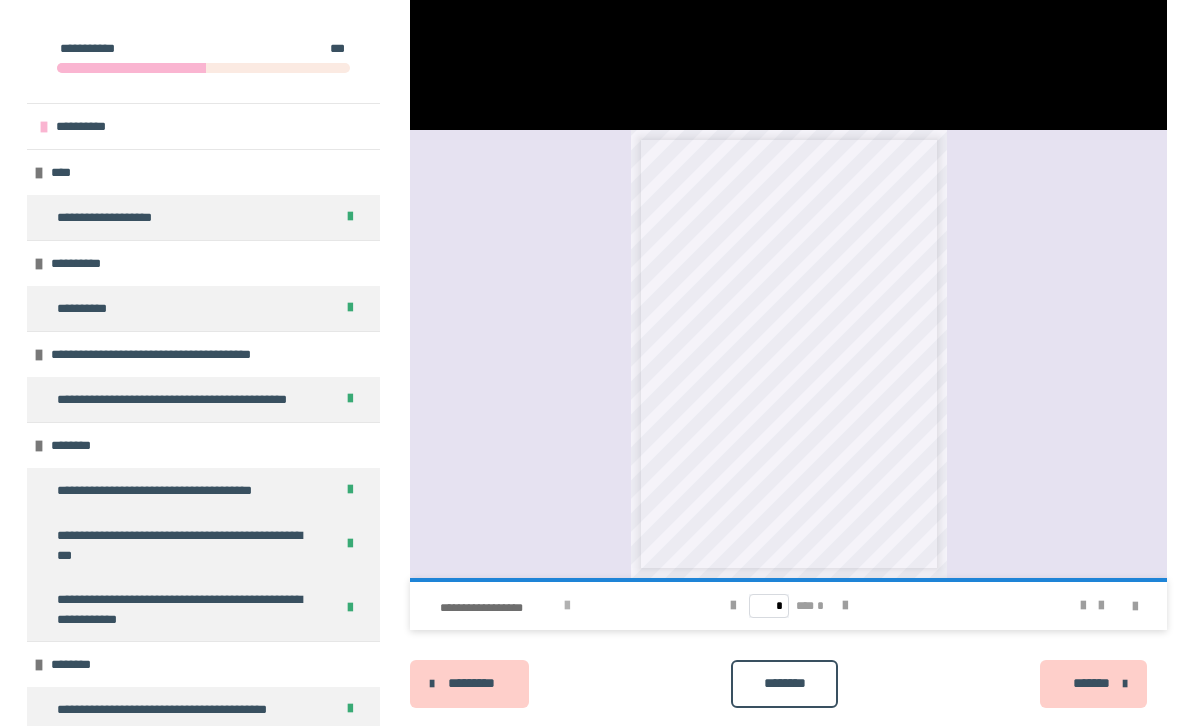 click at bounding box center [567, 607] 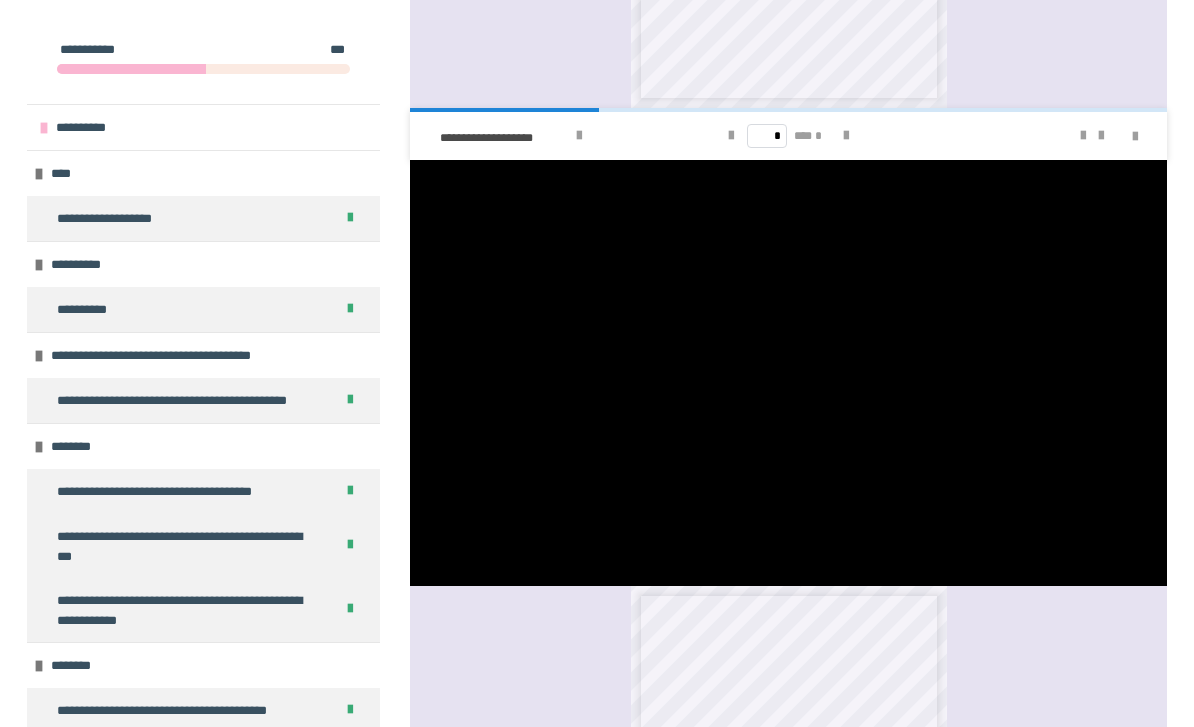 scroll, scrollTop: 3731, scrollLeft: 0, axis: vertical 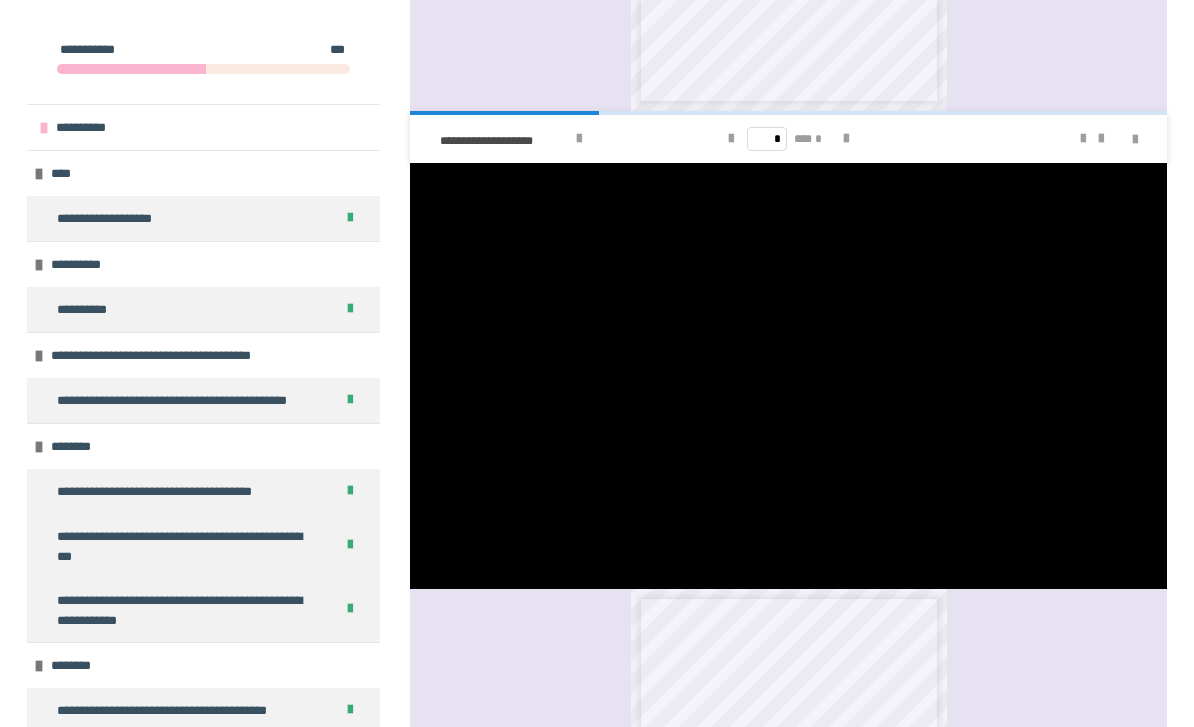 click at bounding box center (788, 376) 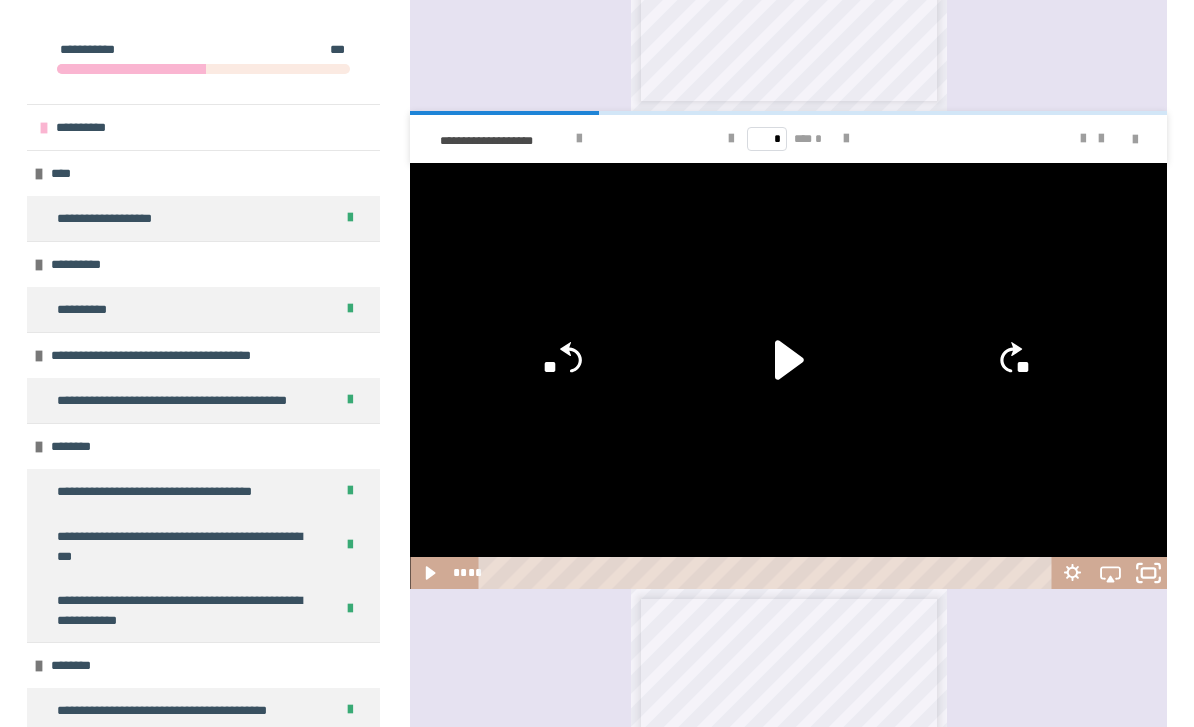 click 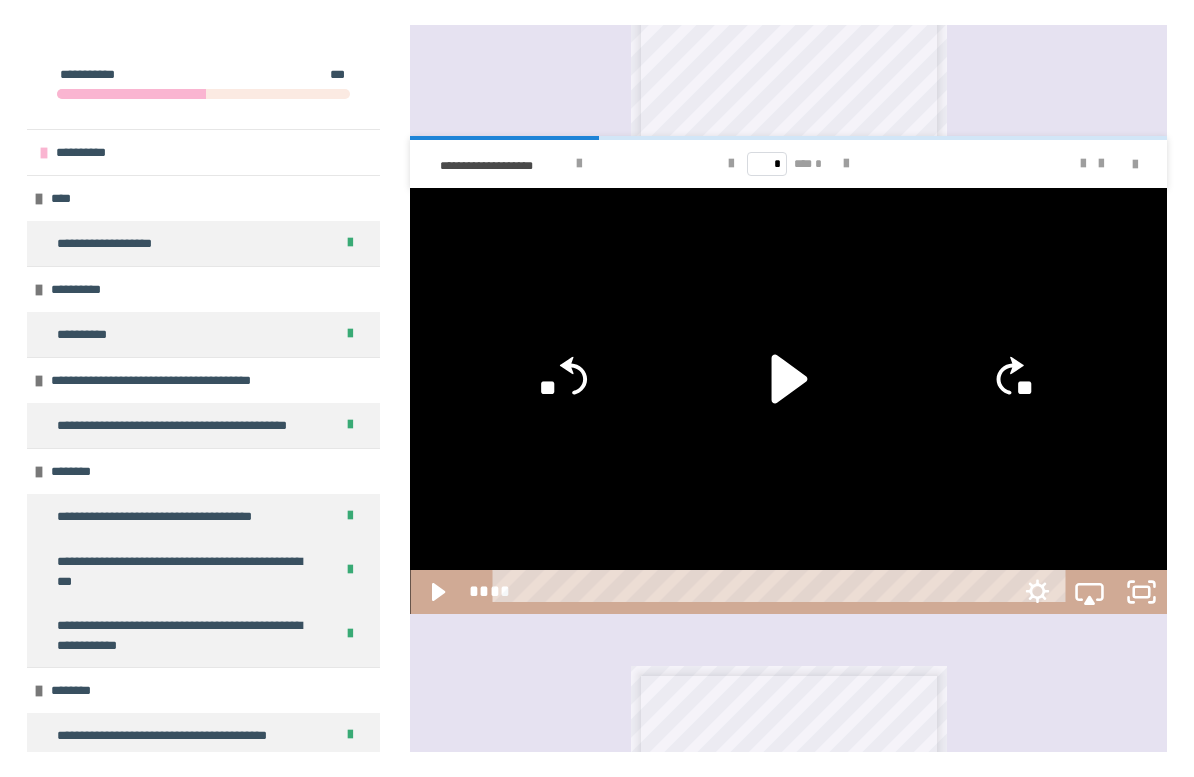scroll, scrollTop: 24, scrollLeft: 0, axis: vertical 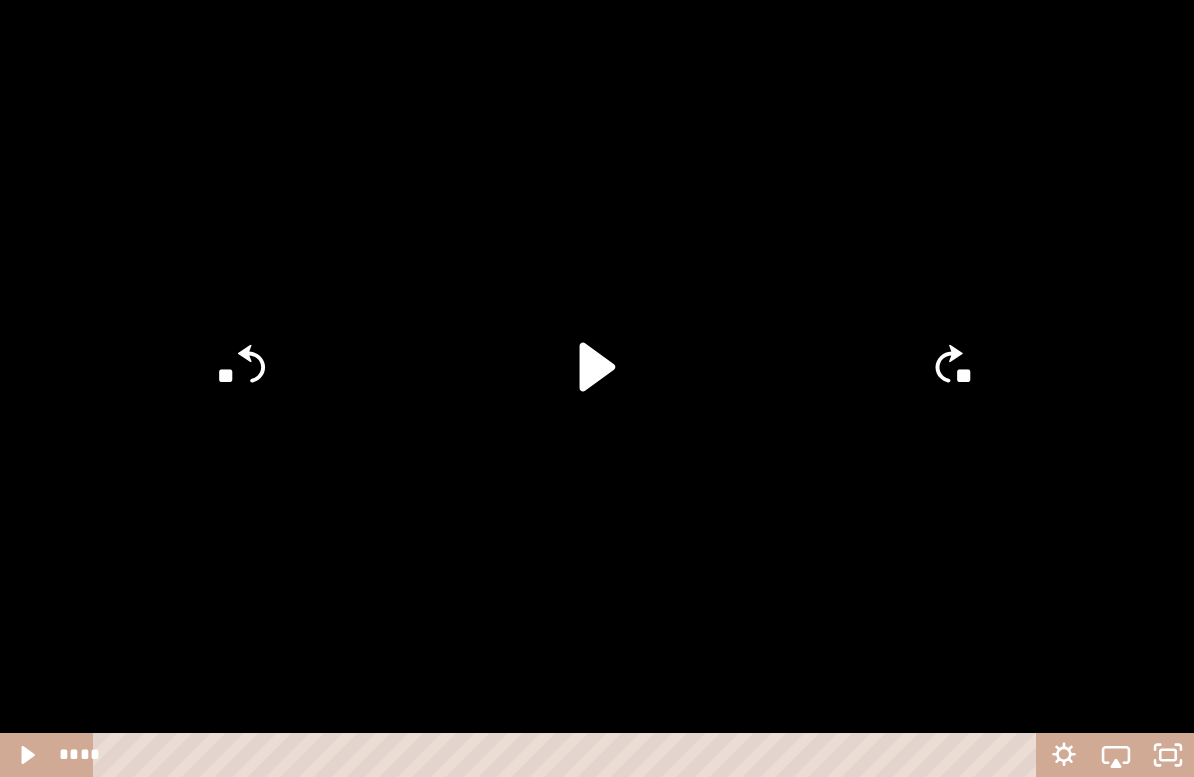 click 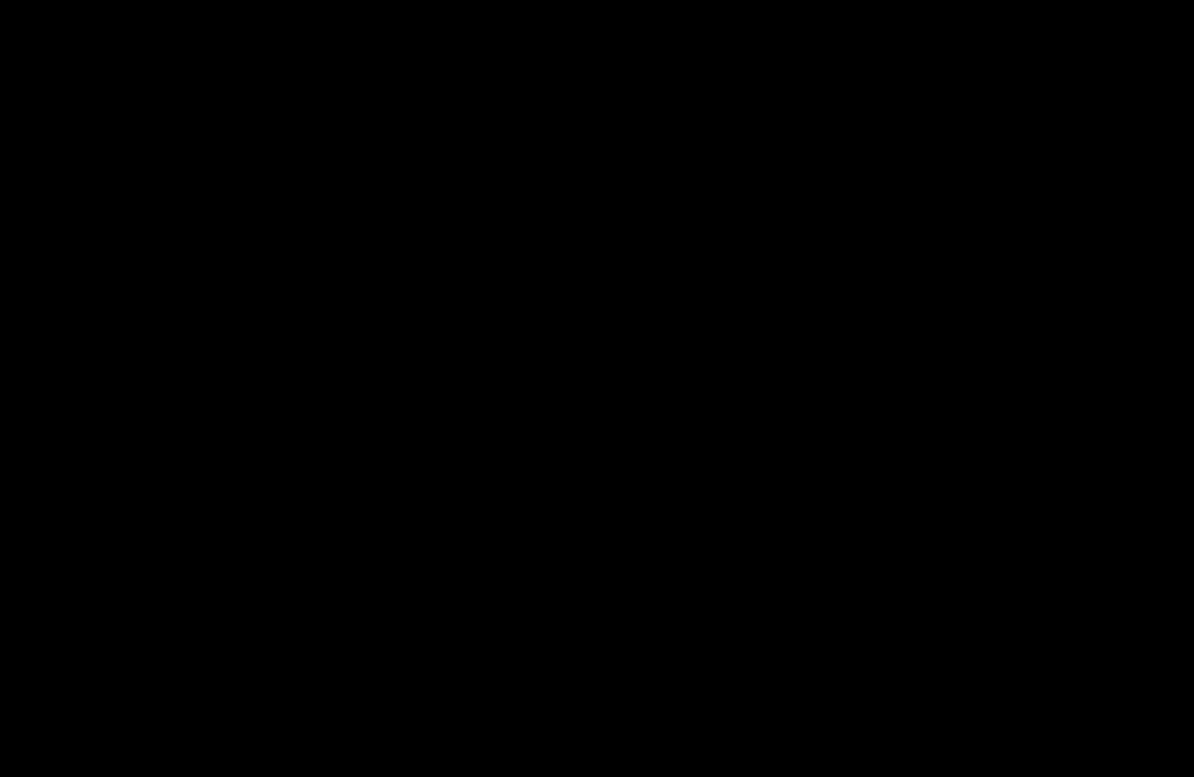 click at bounding box center [597, 388] 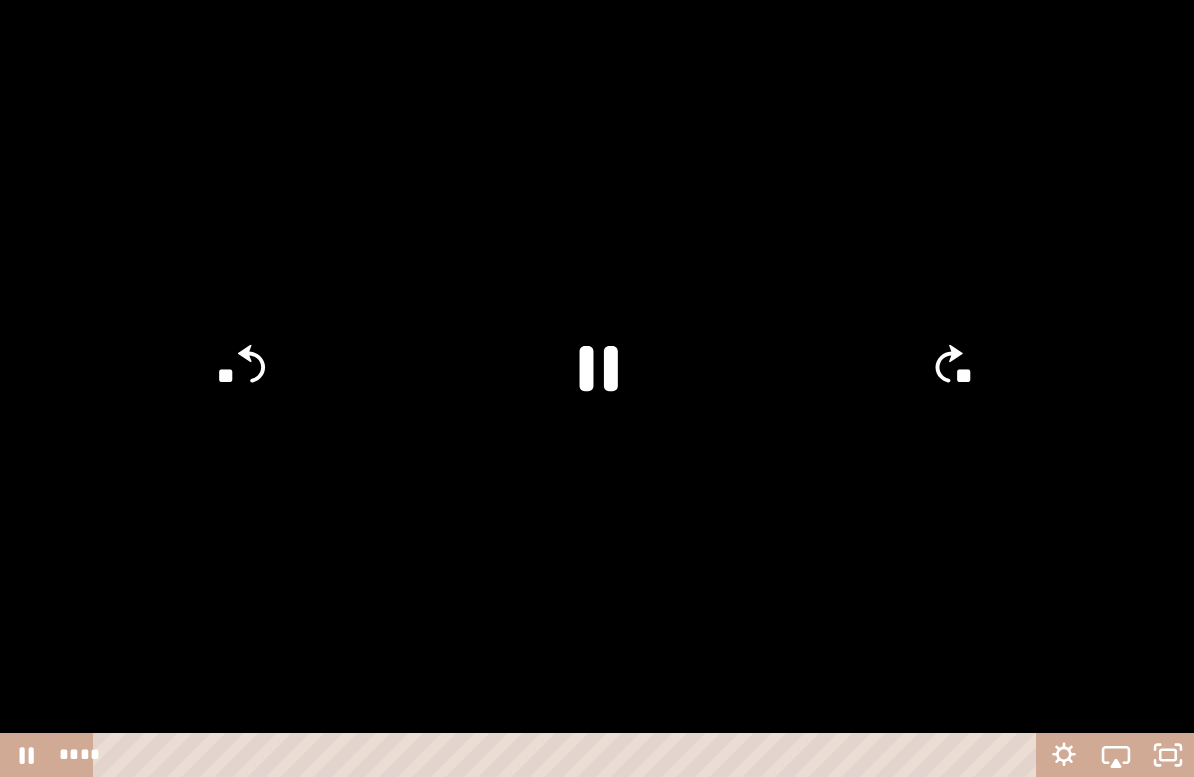 click 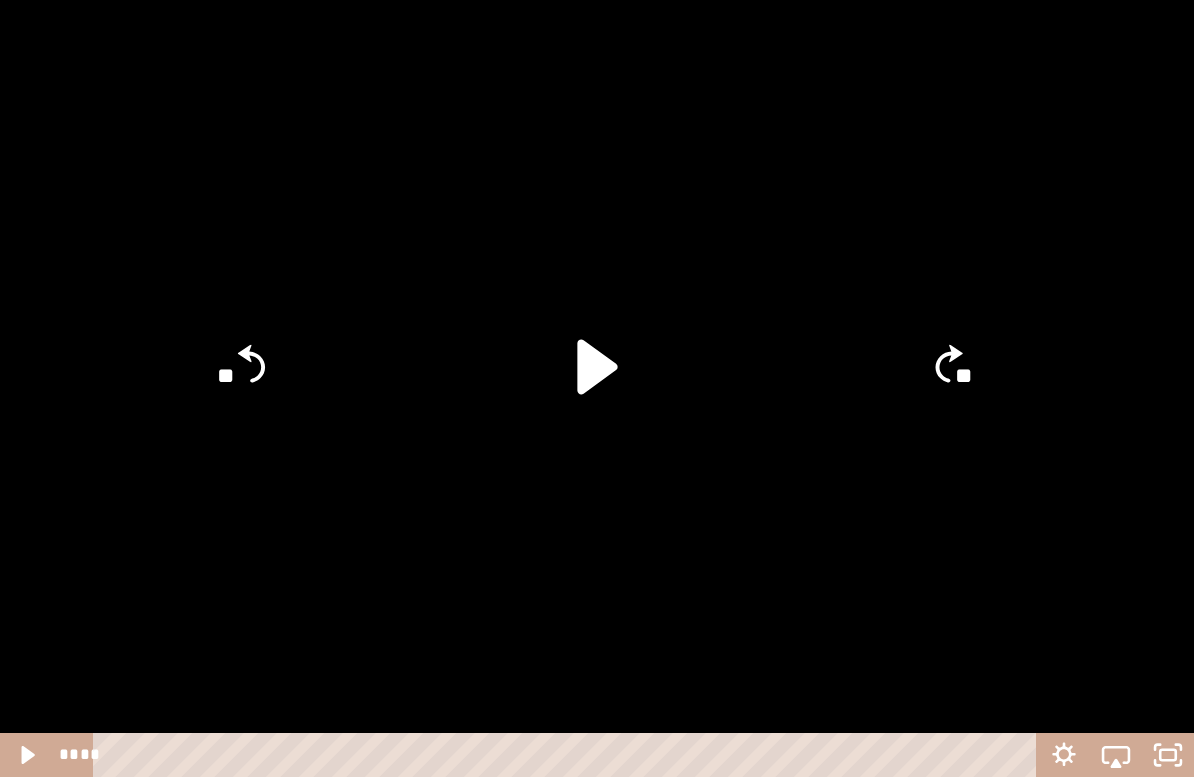 click 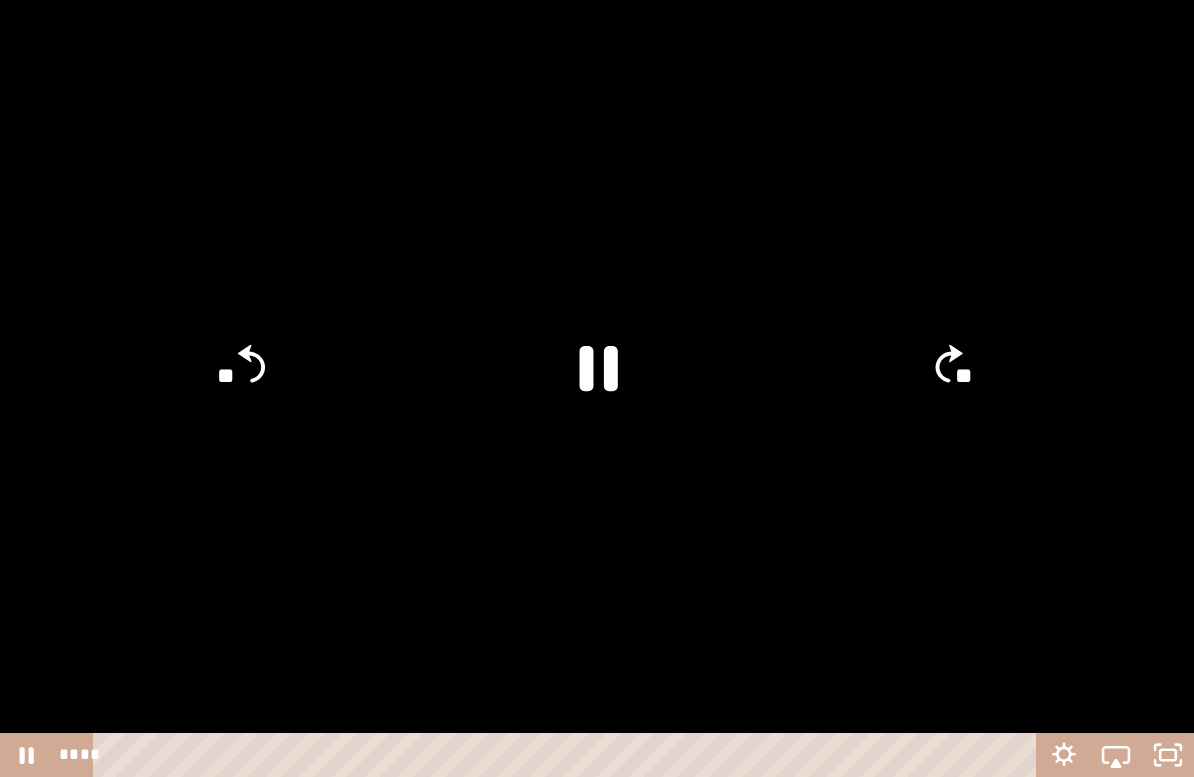 click on "**" 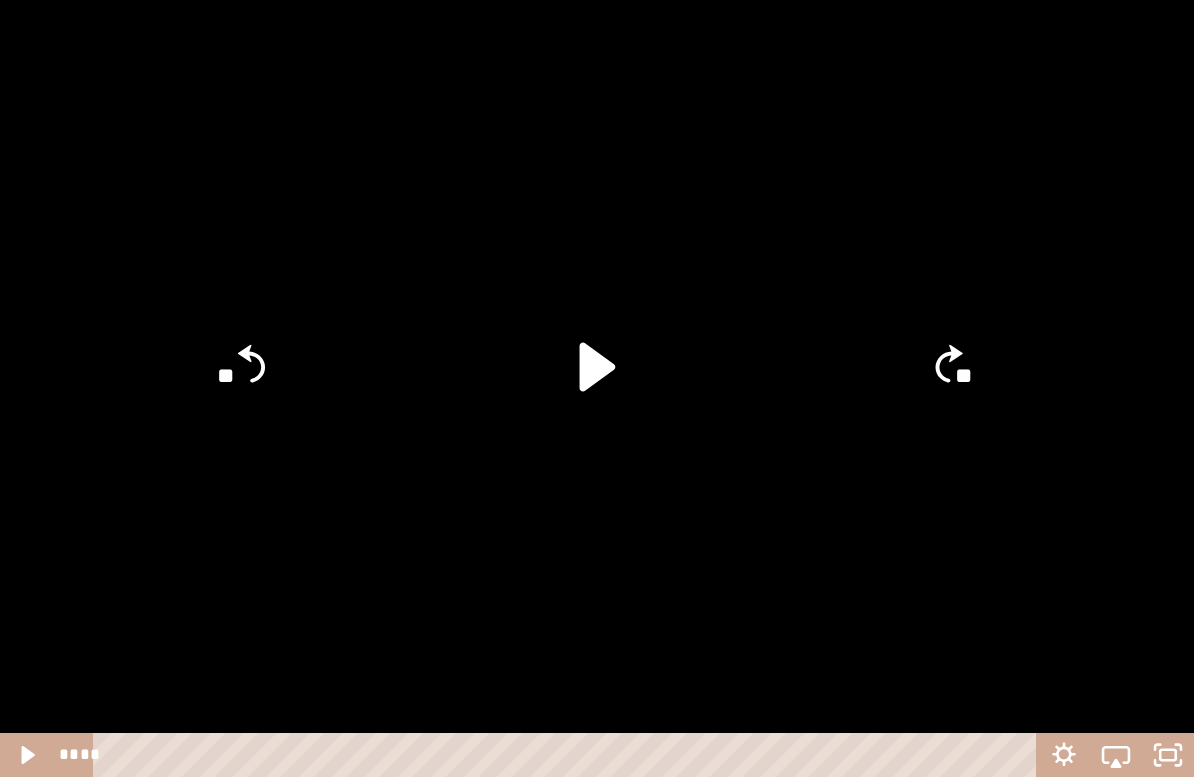 click 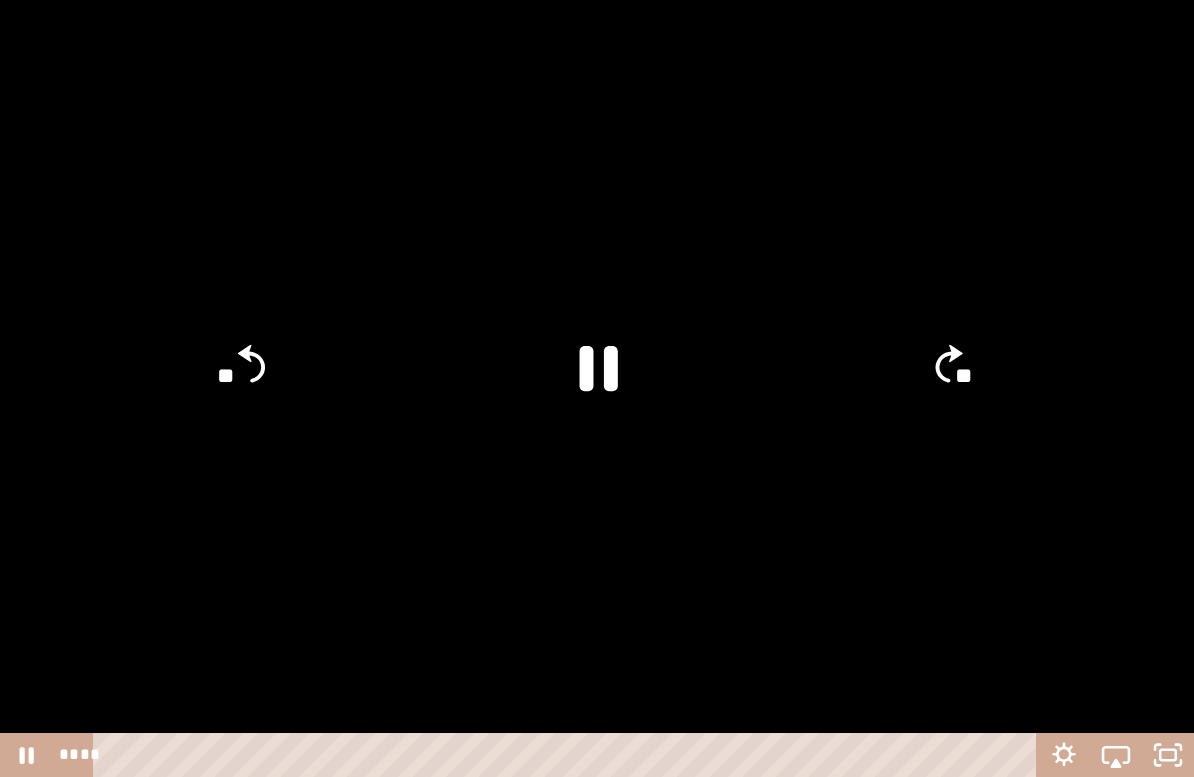 click 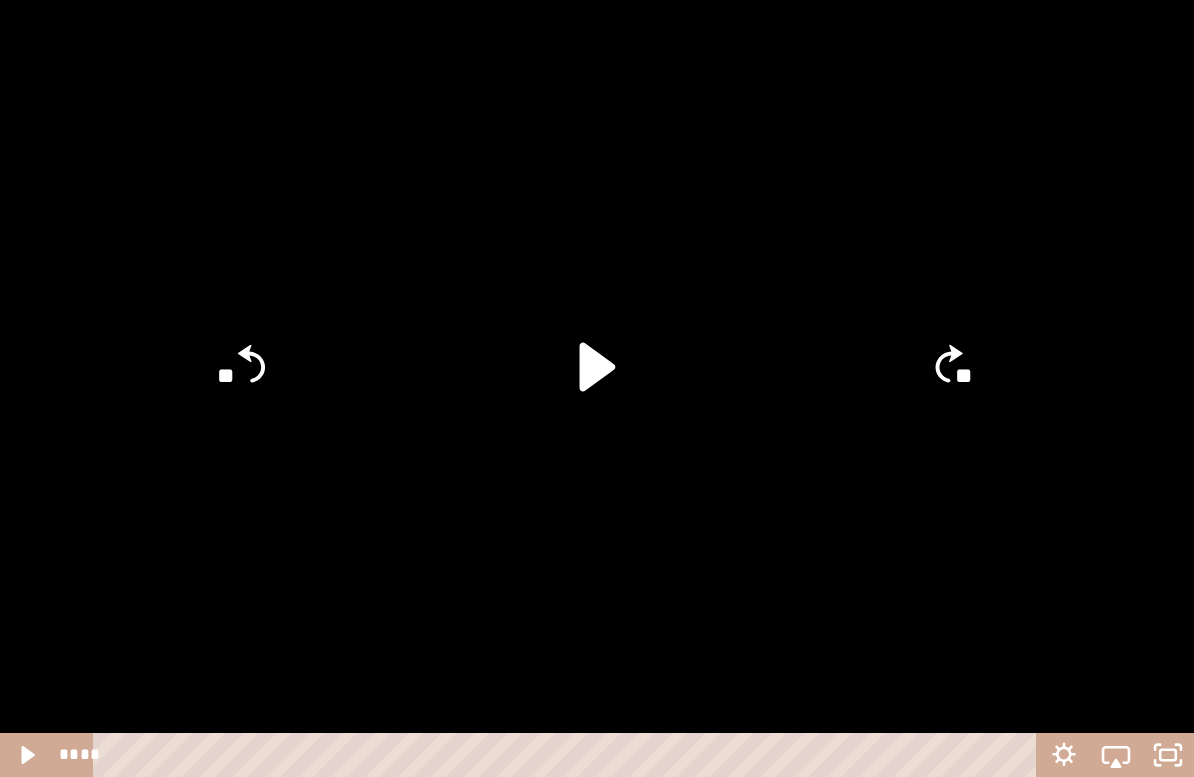 click 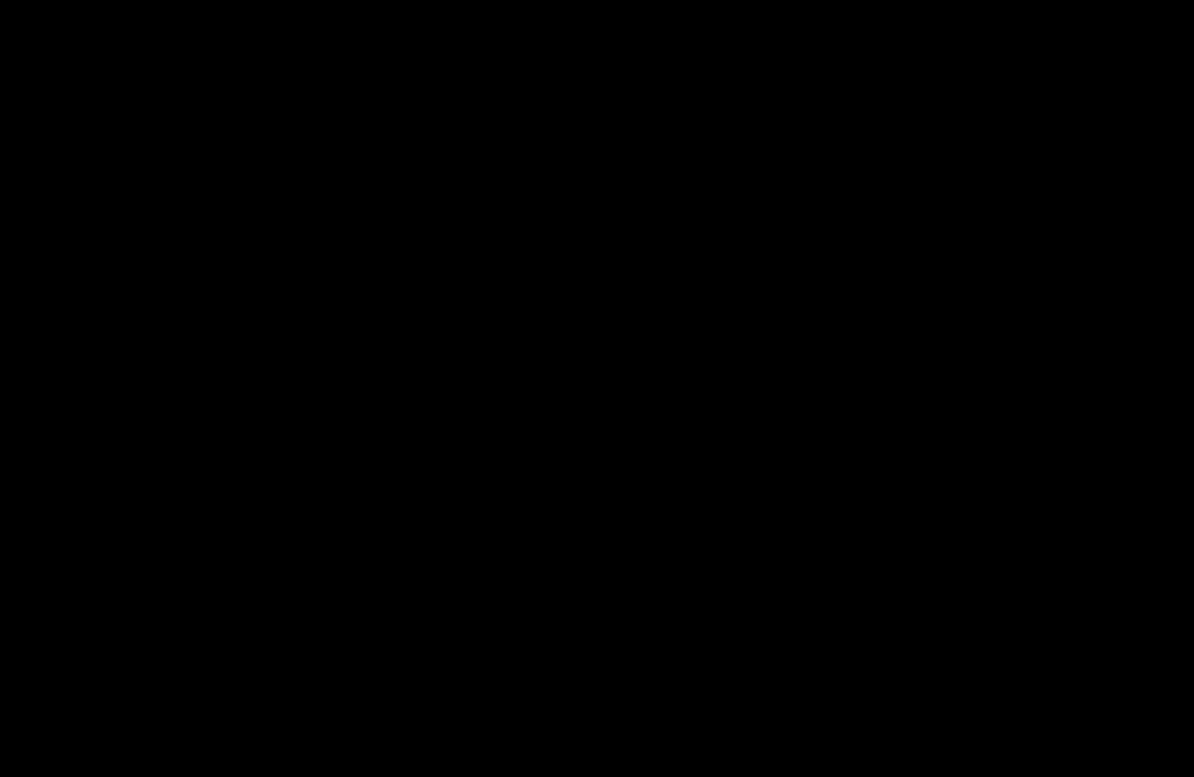click at bounding box center (597, 388) 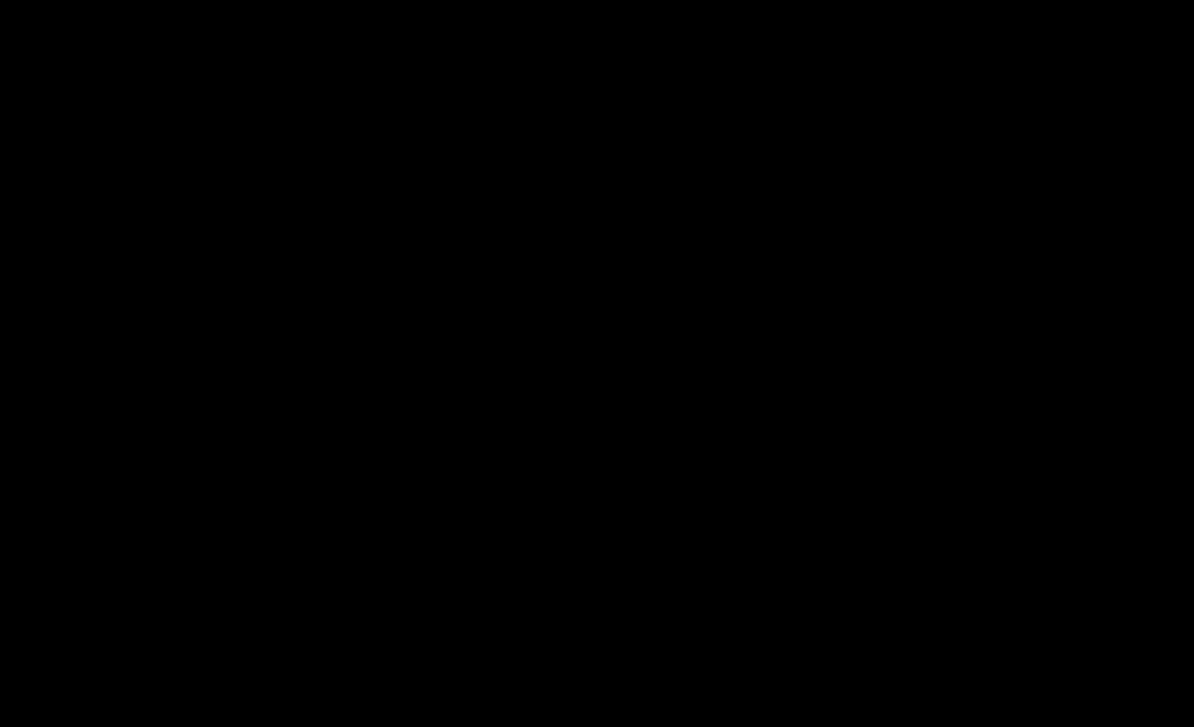 scroll, scrollTop: 4189, scrollLeft: 0, axis: vertical 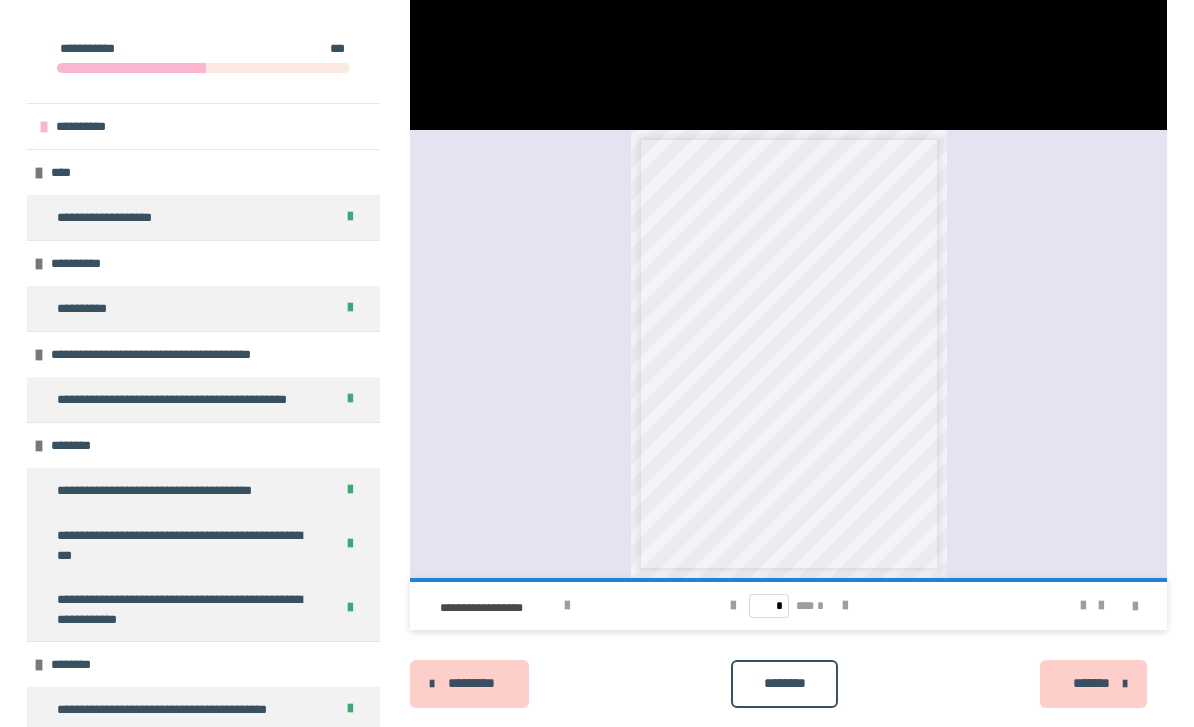 click on "********" at bounding box center [784, 684] 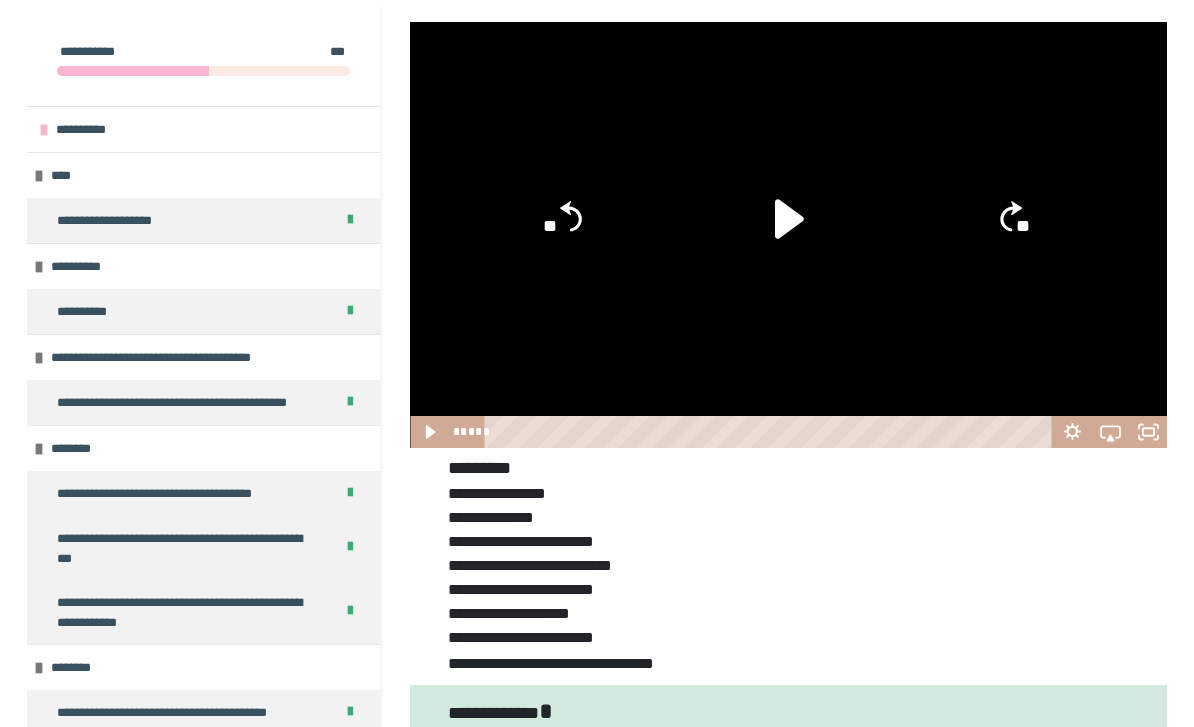 scroll, scrollTop: 0, scrollLeft: 0, axis: both 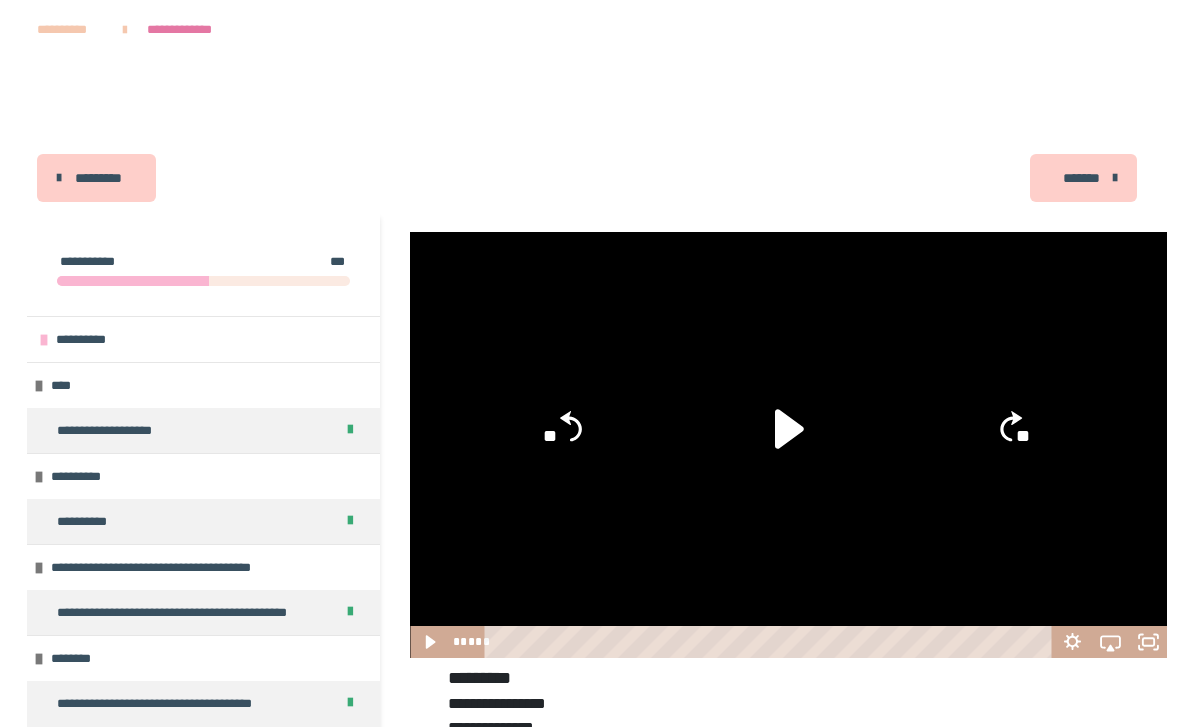 click on "*******" at bounding box center [1081, 178] 